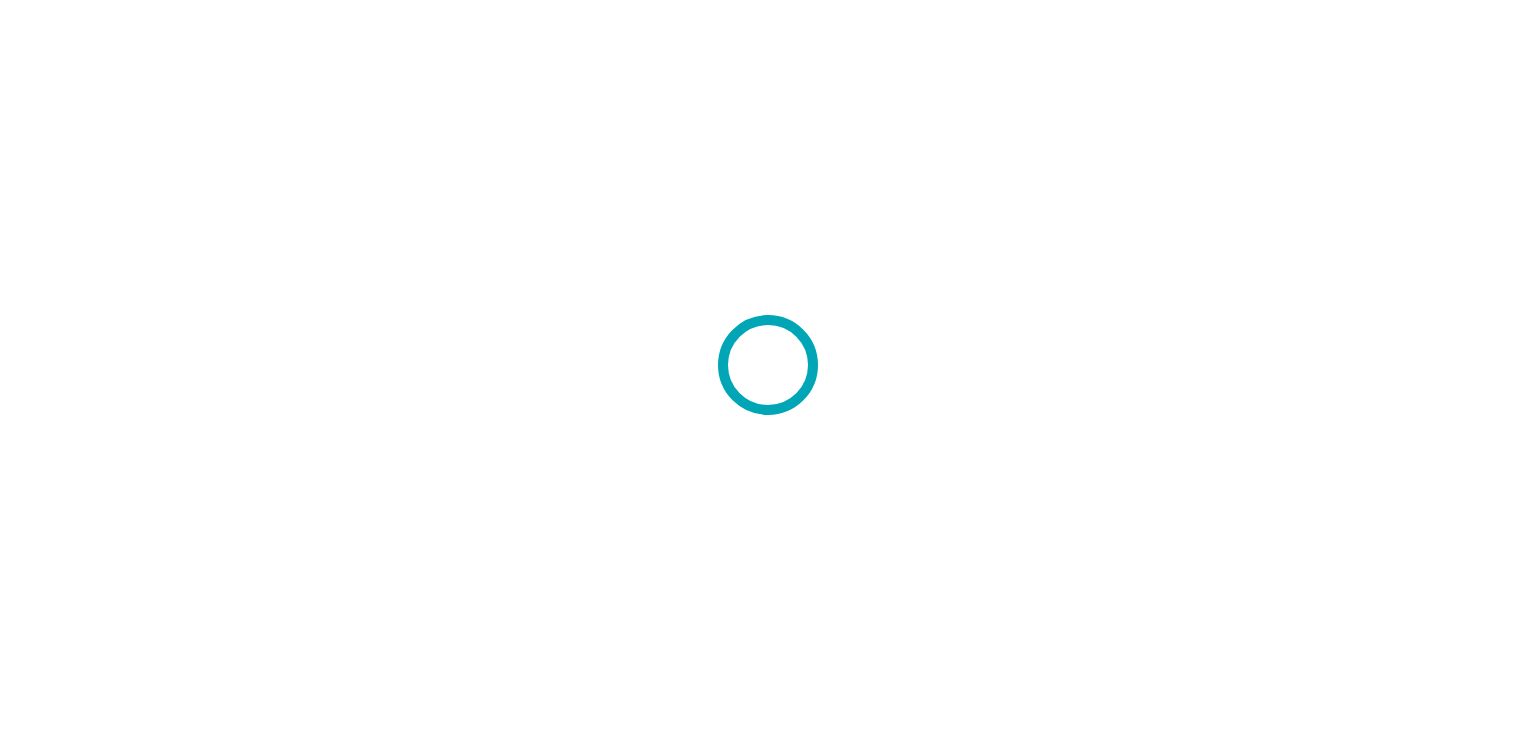 scroll, scrollTop: 0, scrollLeft: 0, axis: both 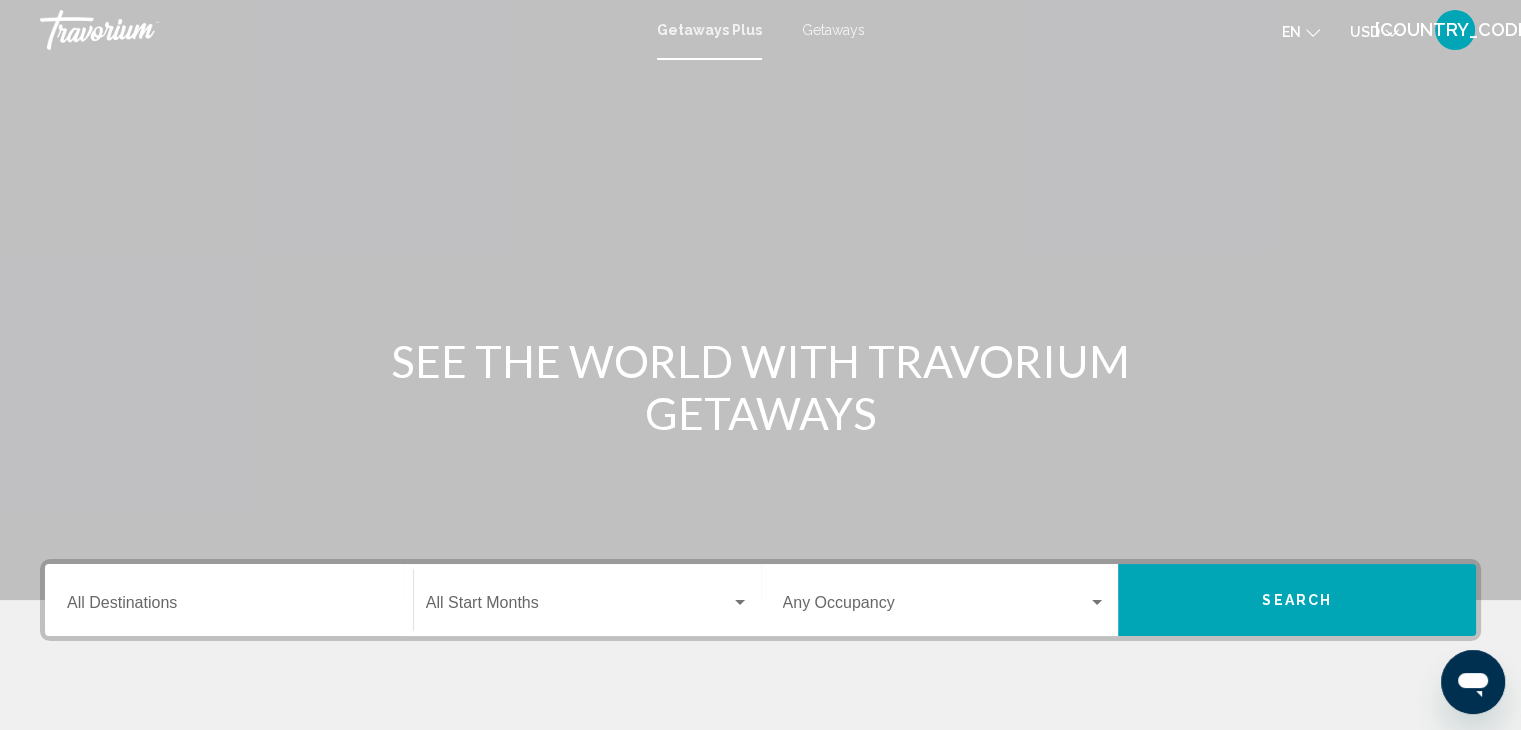 click on "Getaways" at bounding box center [833, 30] 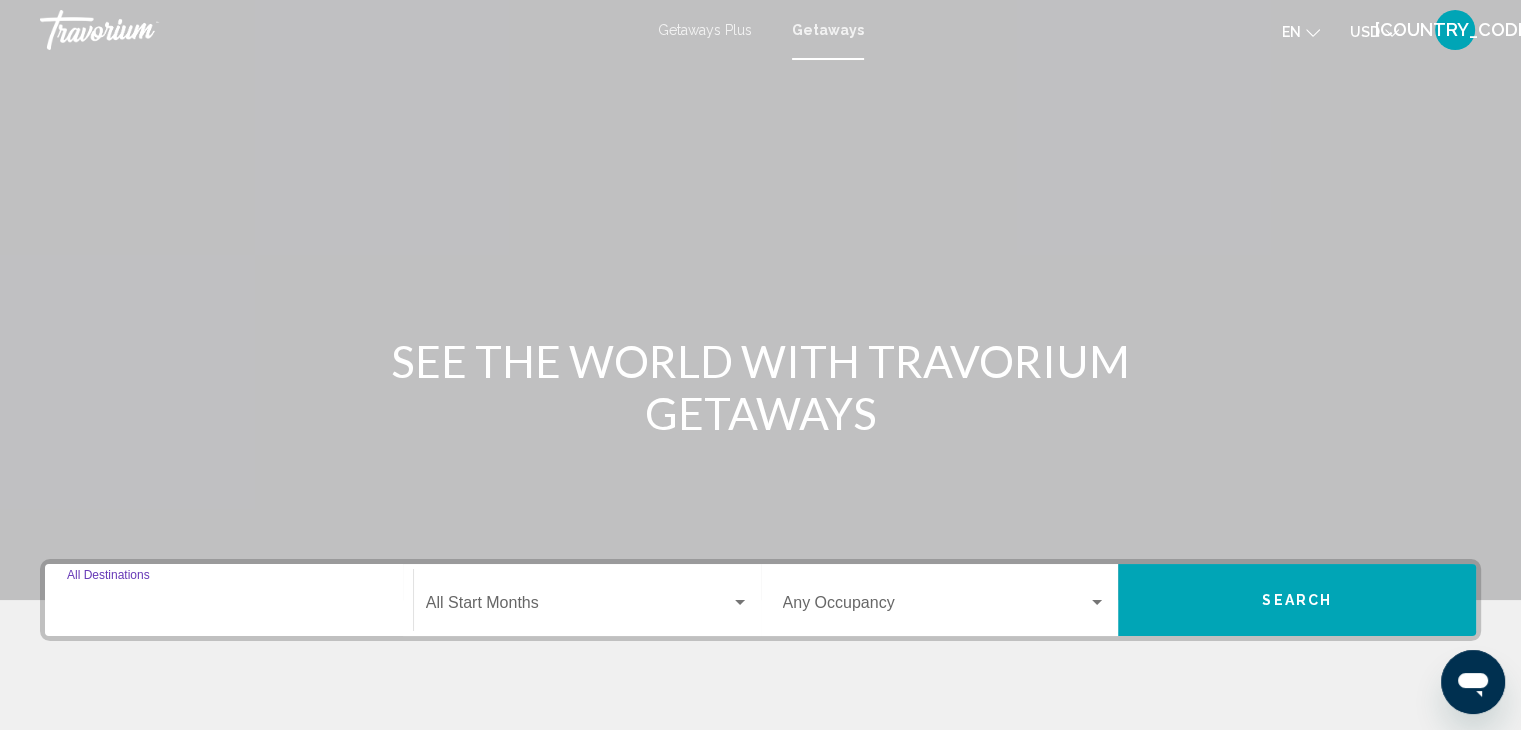 click on "Destination All Destinations" at bounding box center (229, 607) 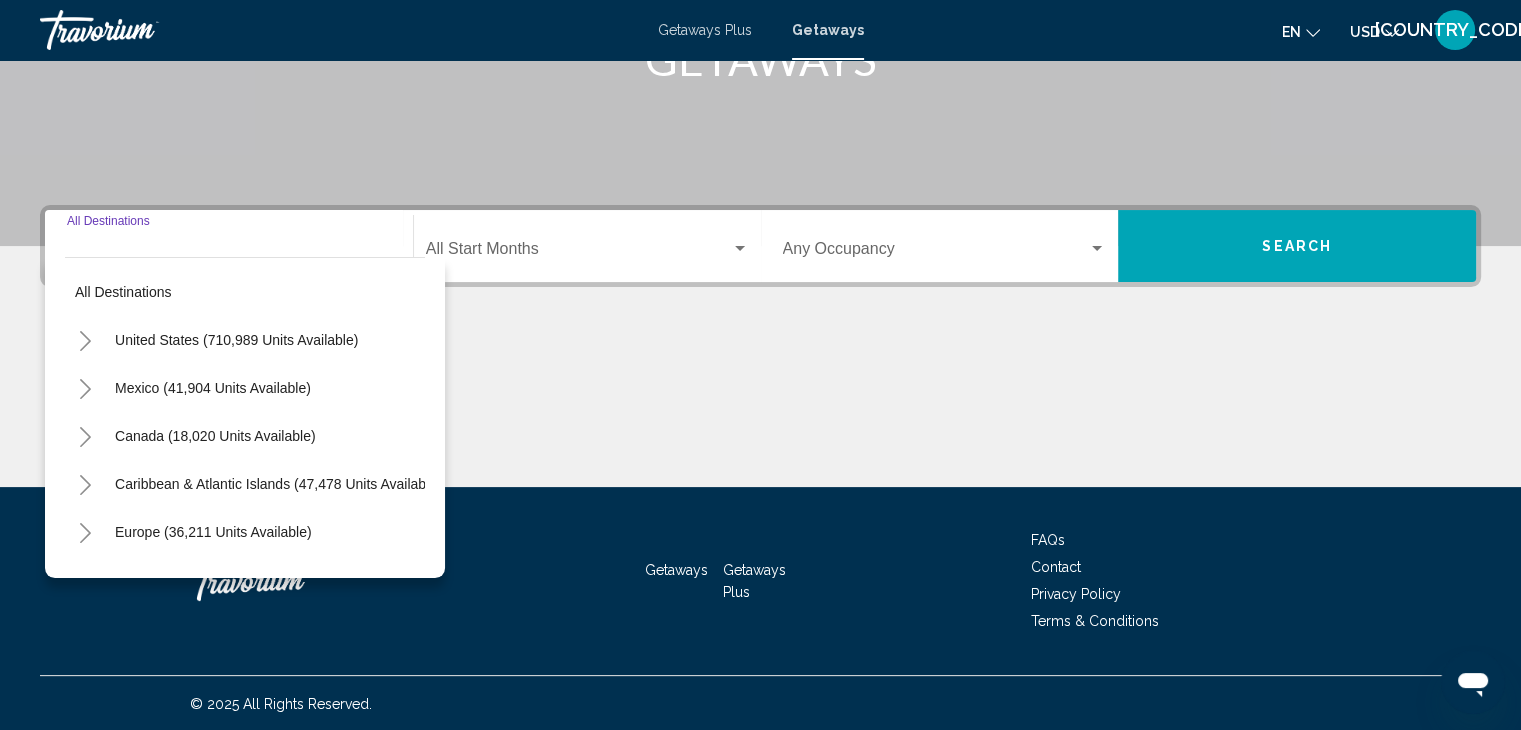 scroll, scrollTop: 356, scrollLeft: 0, axis: vertical 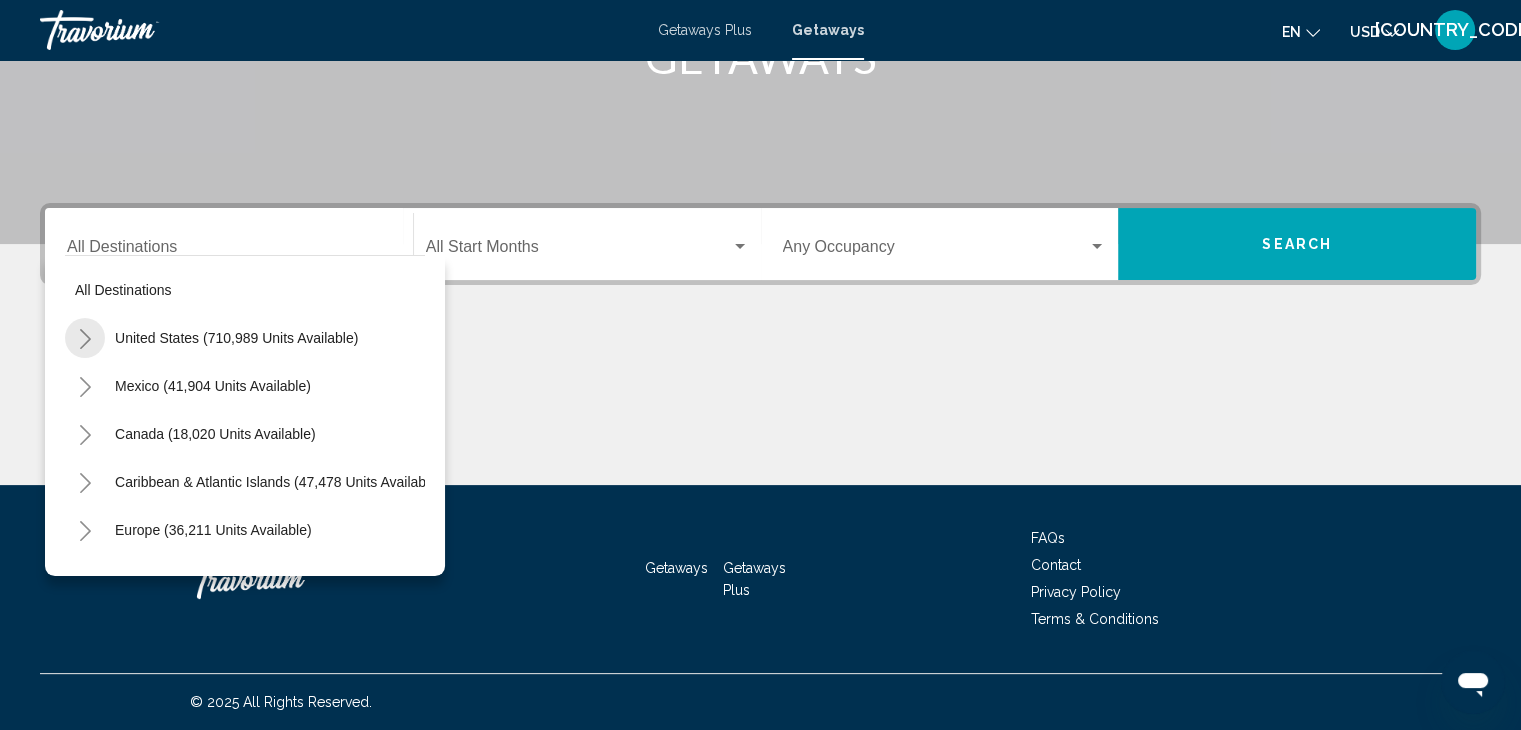 click at bounding box center (85, 339) 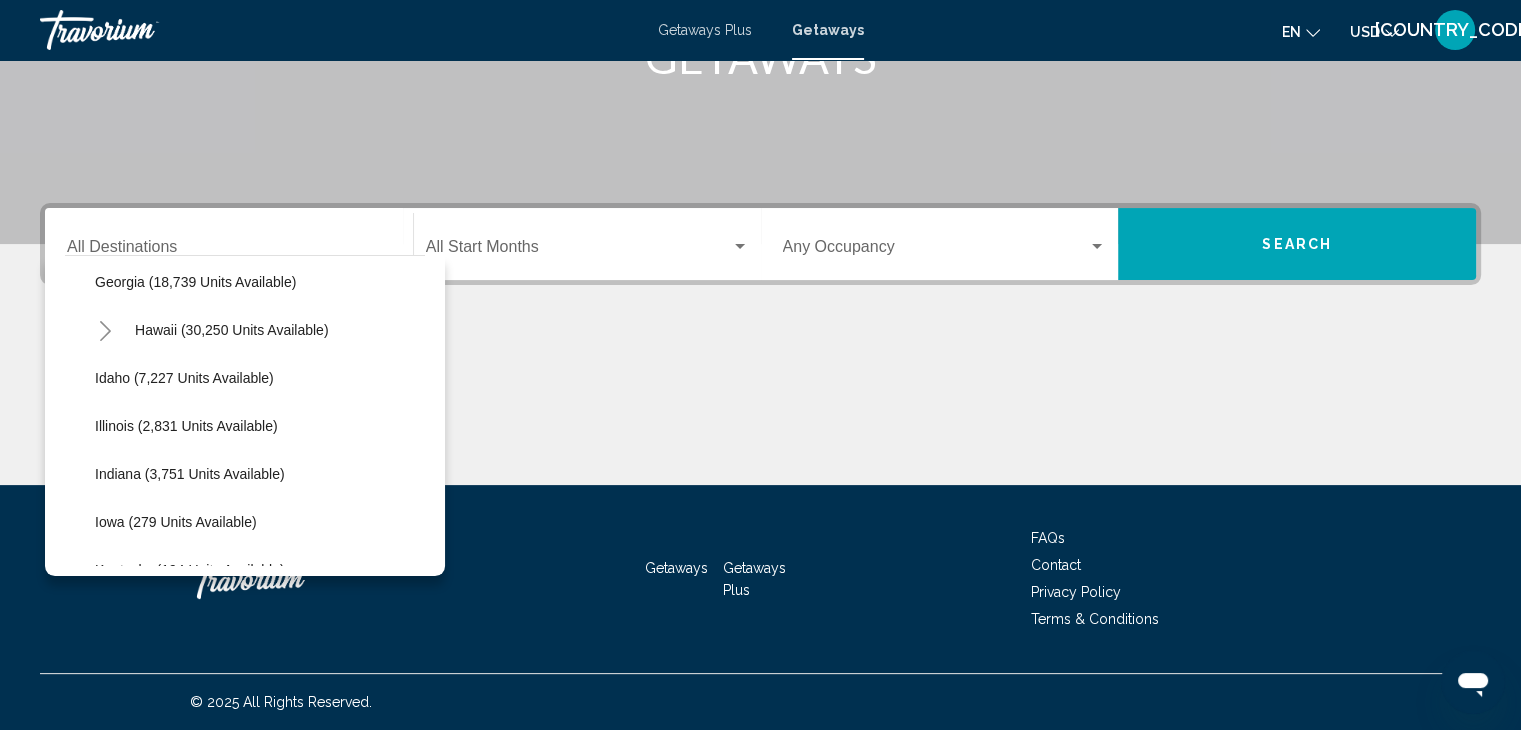 scroll, scrollTop: 414, scrollLeft: 0, axis: vertical 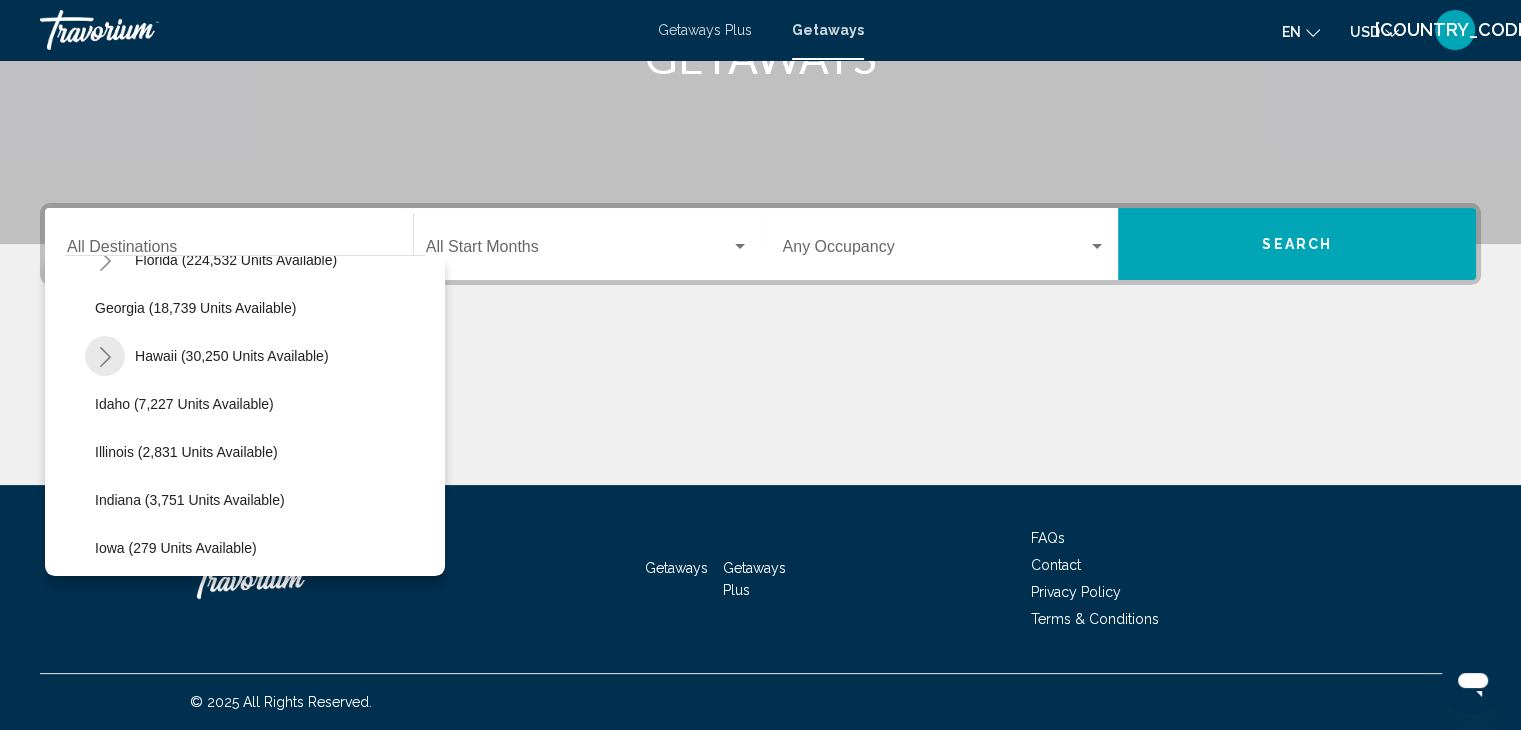 click at bounding box center [105, 357] 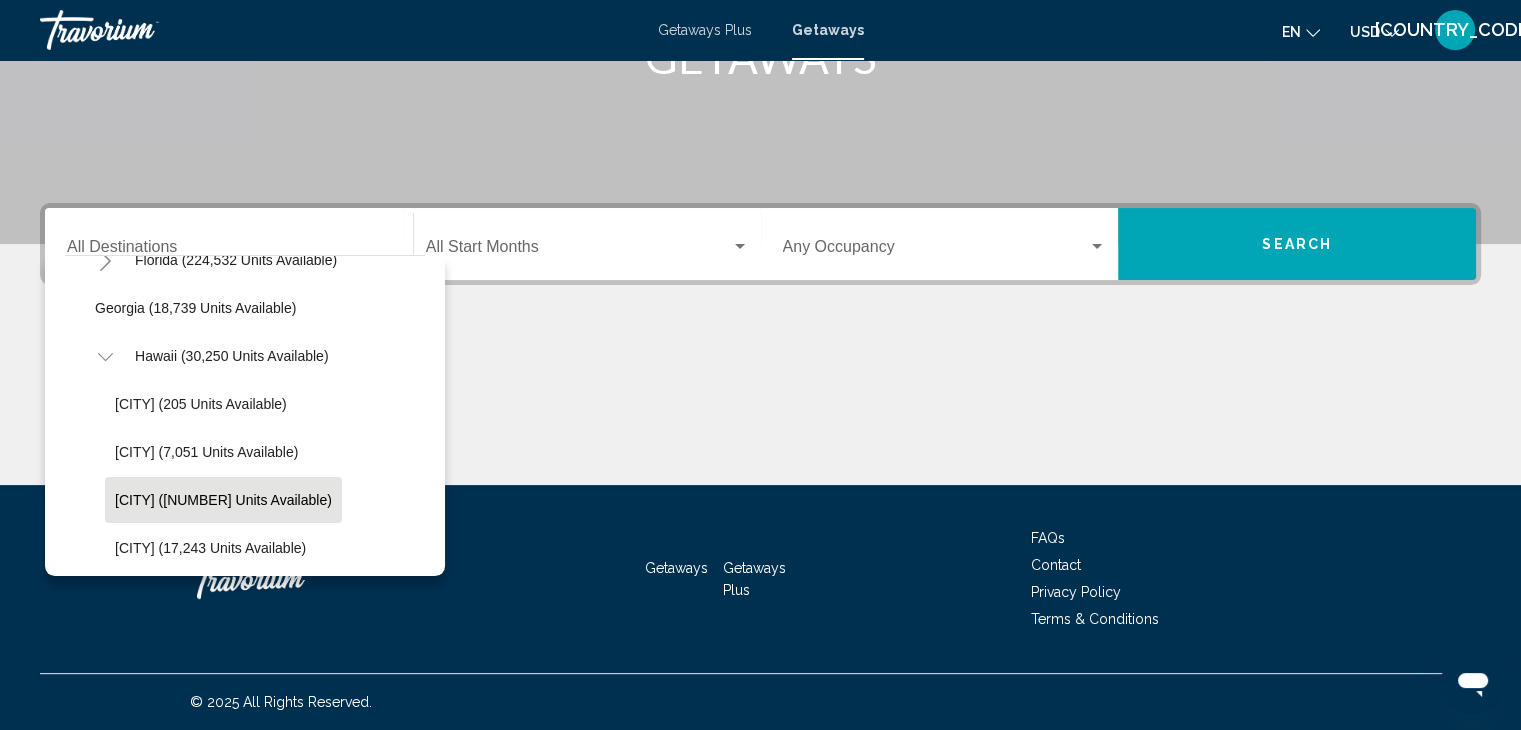 click on "Maui (4,676 units available)" at bounding box center [201, 404] 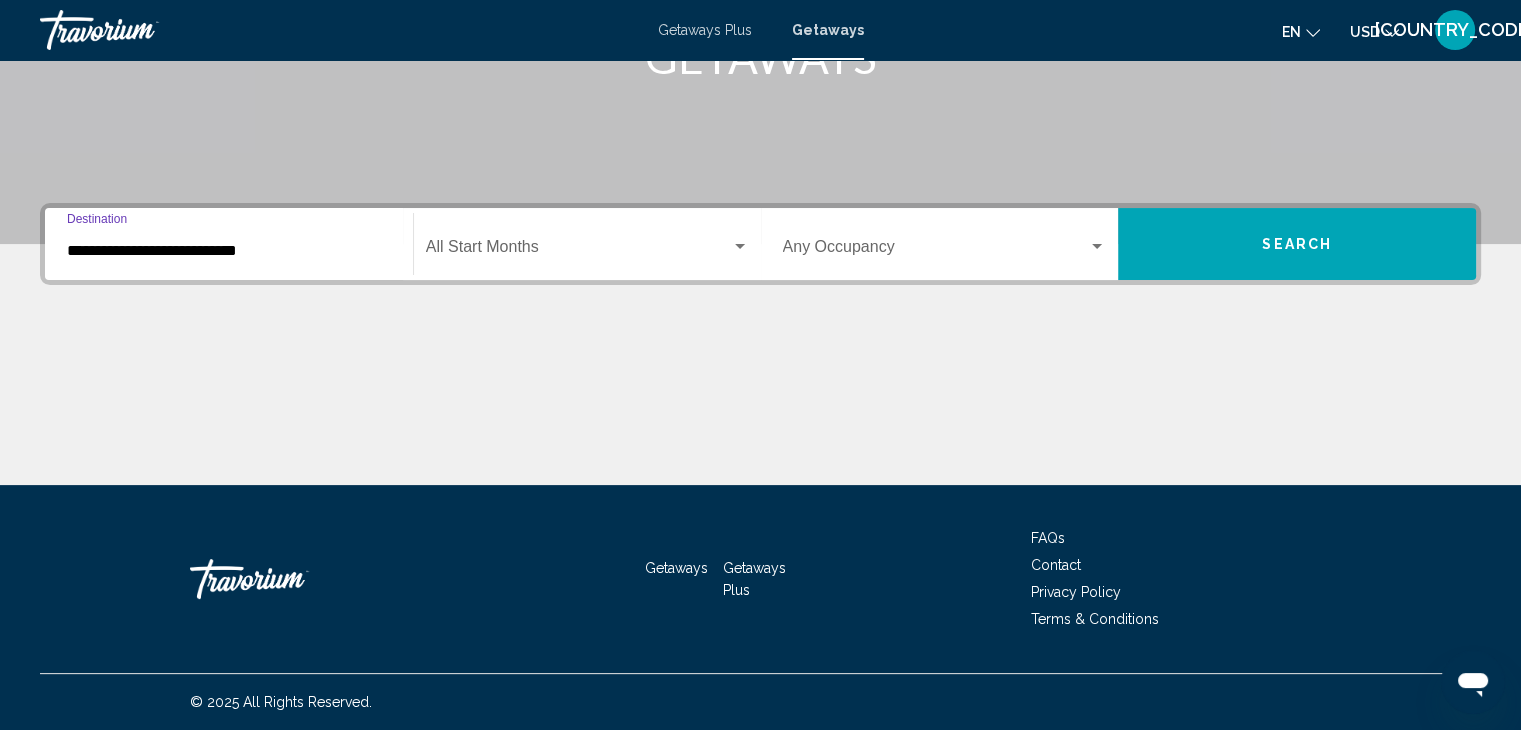 click at bounding box center [740, 247] 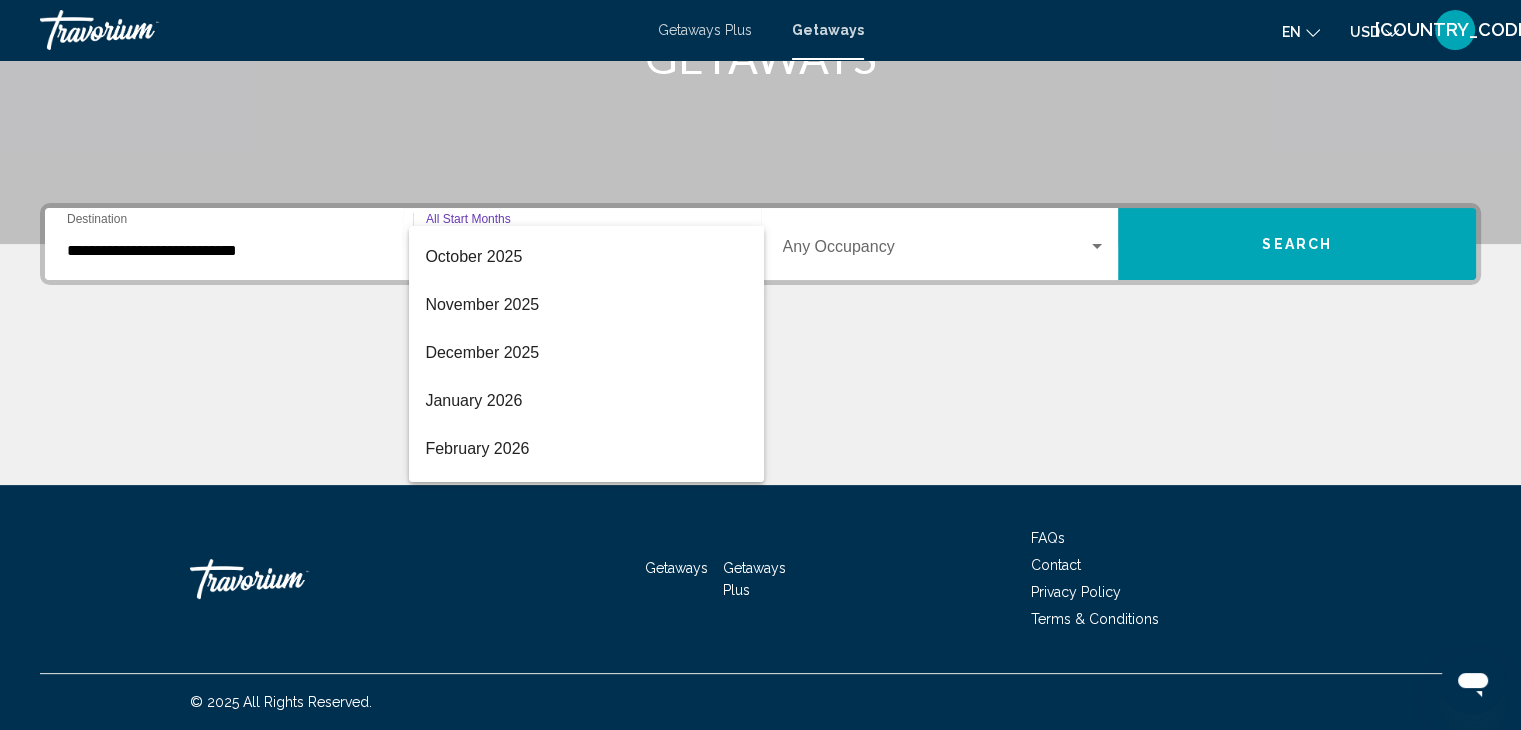 scroll, scrollTop: 192, scrollLeft: 0, axis: vertical 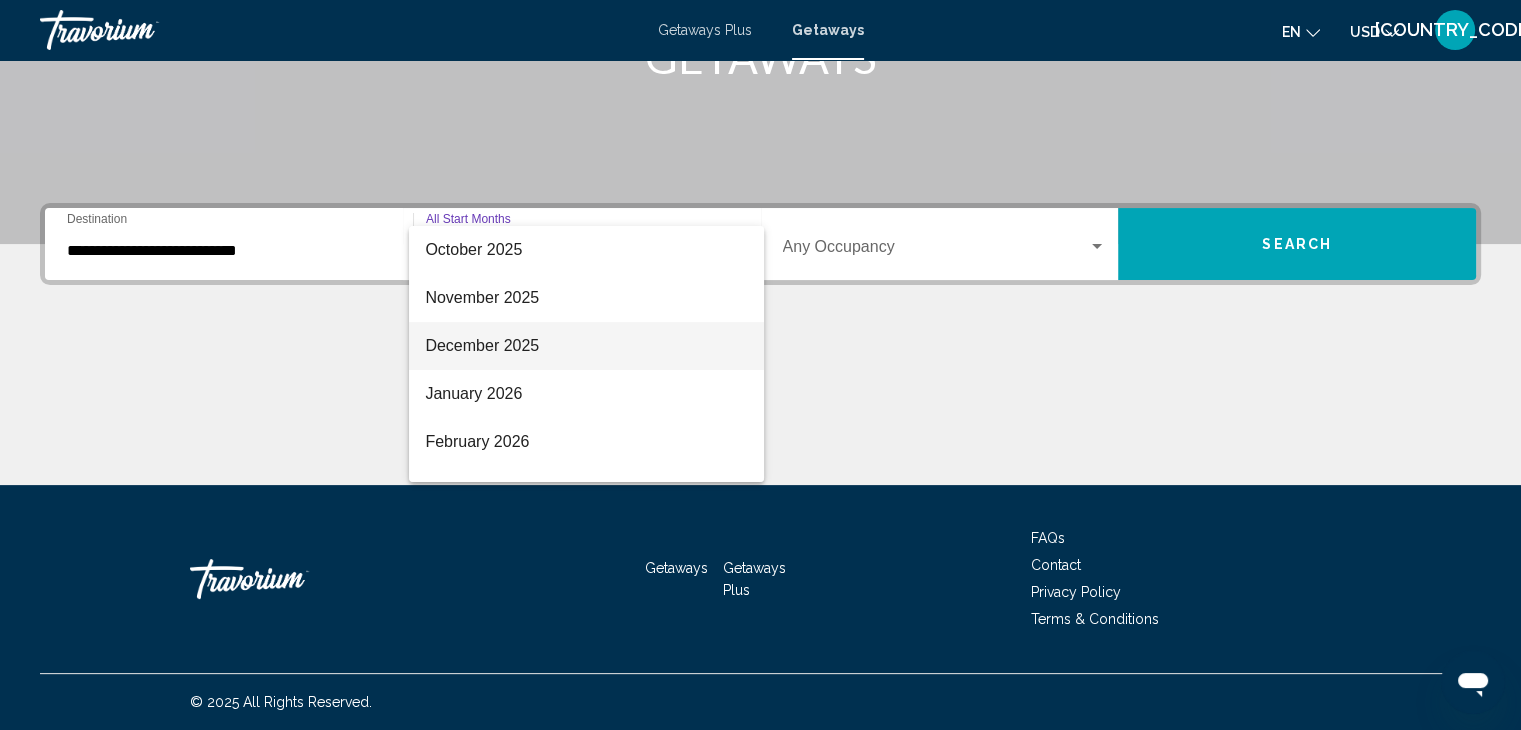 click on "December 2025" at bounding box center (586, 346) 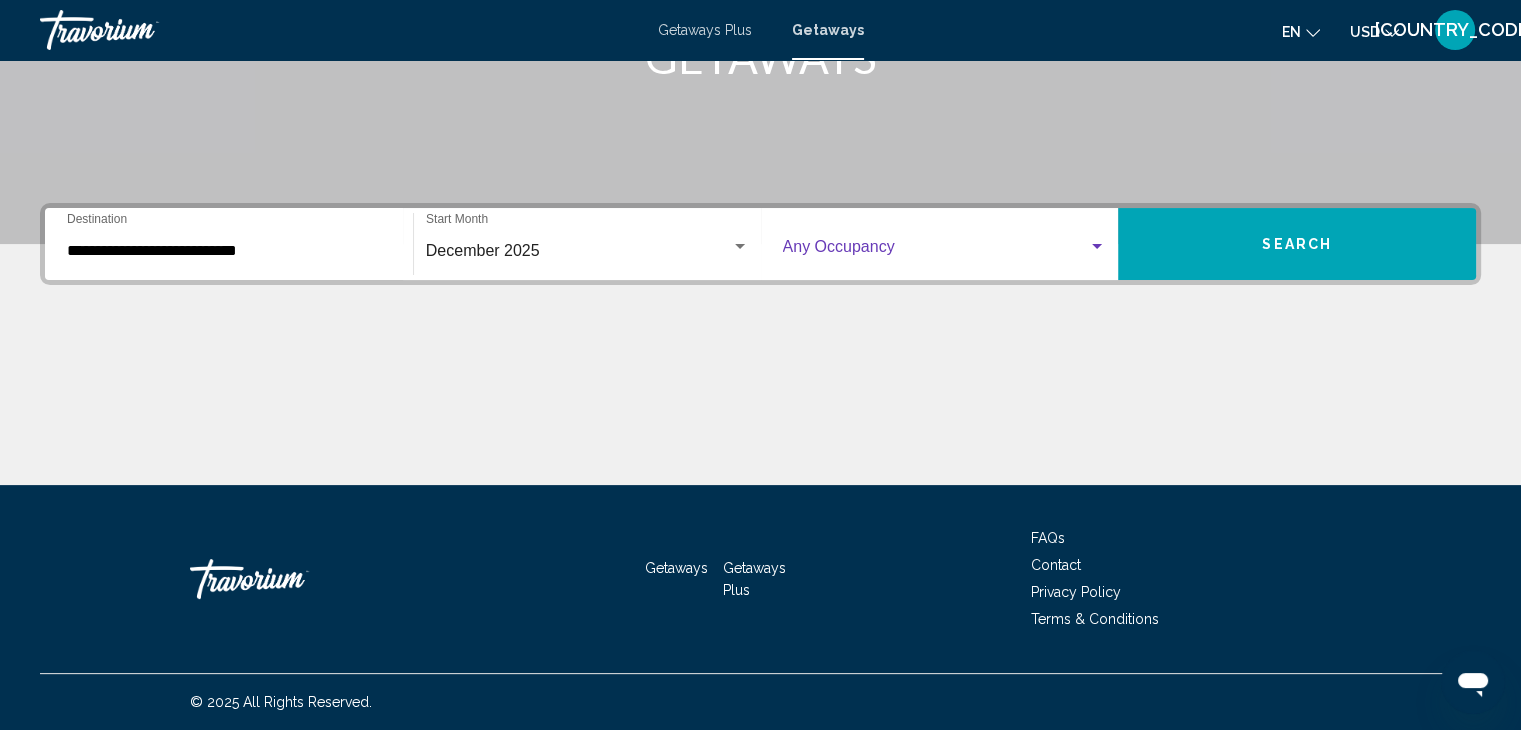 click at bounding box center [1097, 246] 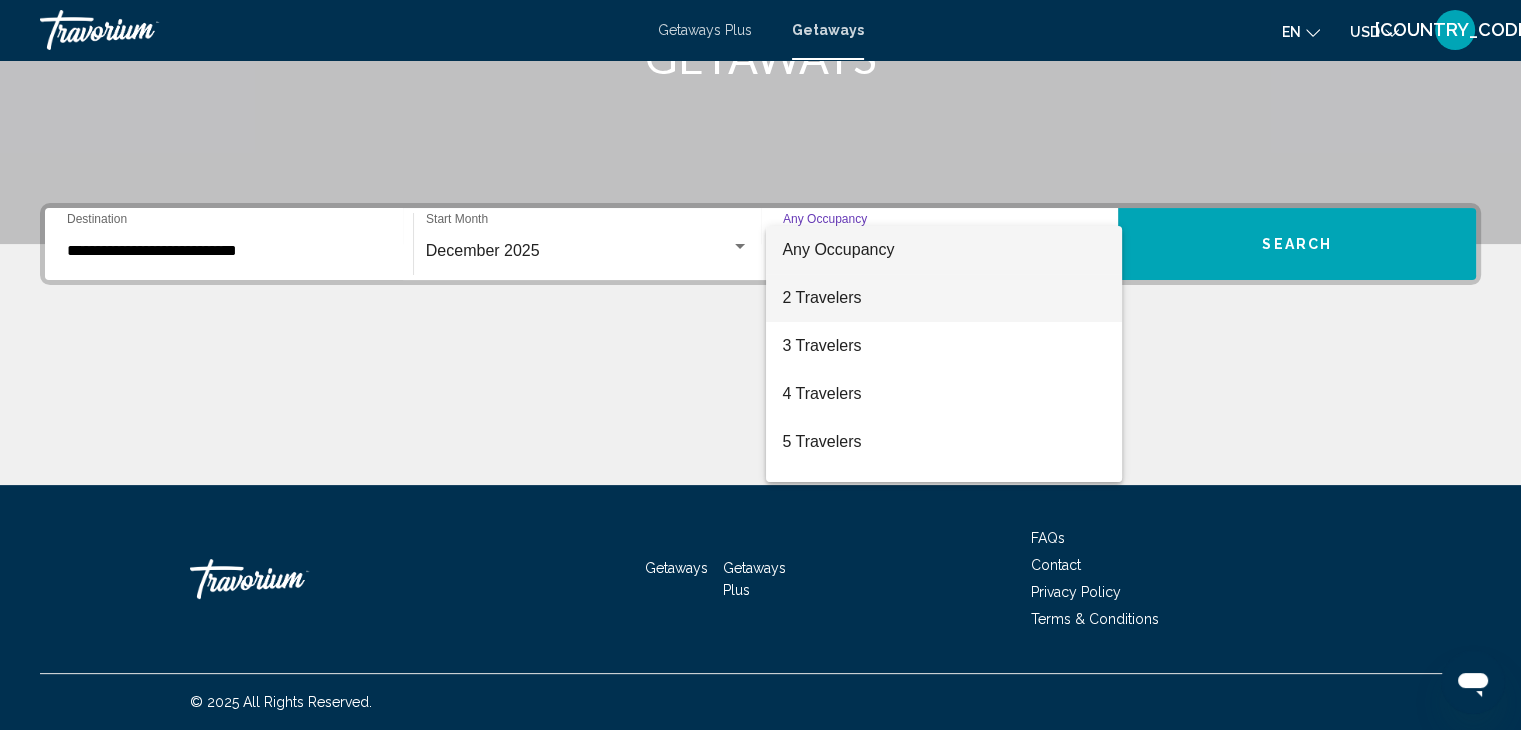 click on "2 Travelers" at bounding box center (944, 298) 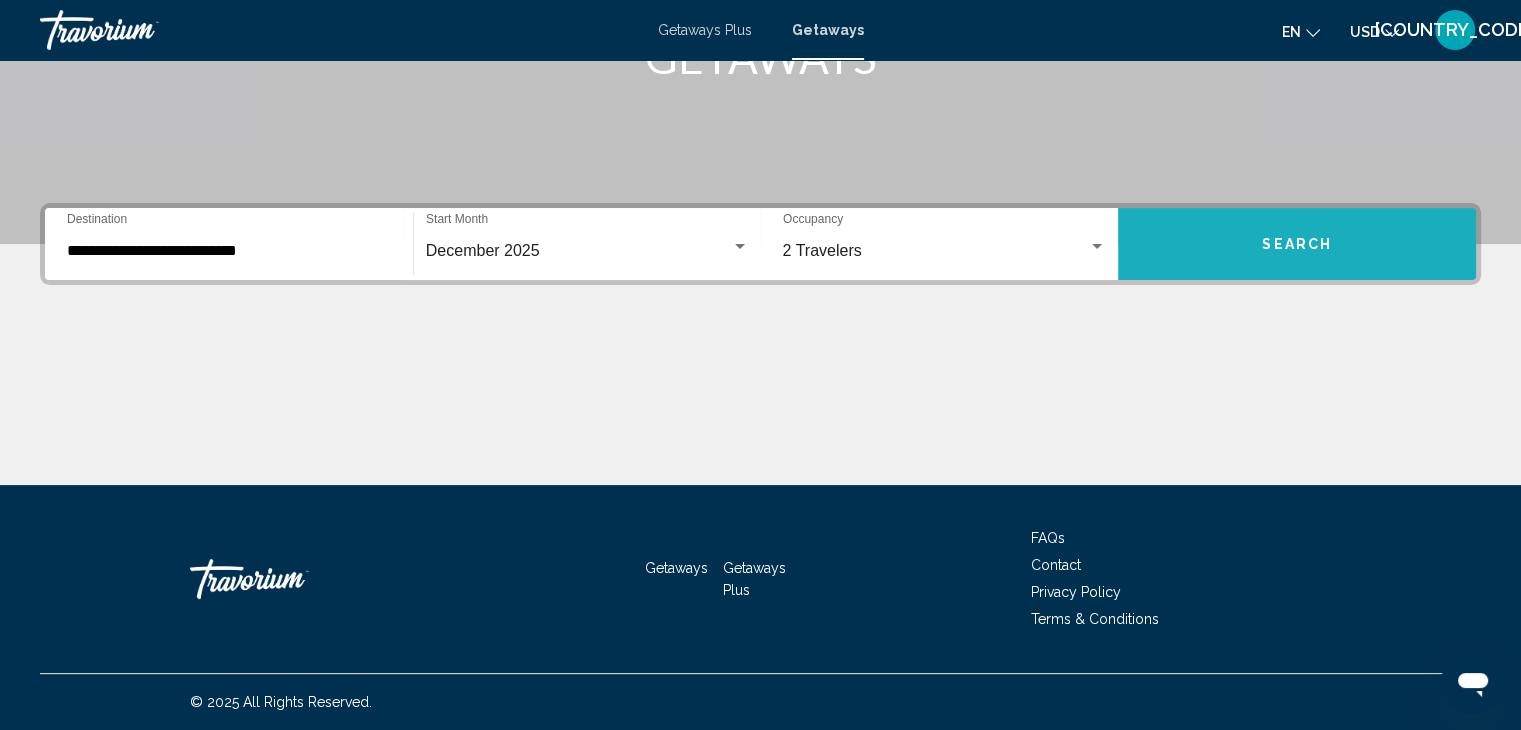 click on "Search" at bounding box center [1297, 244] 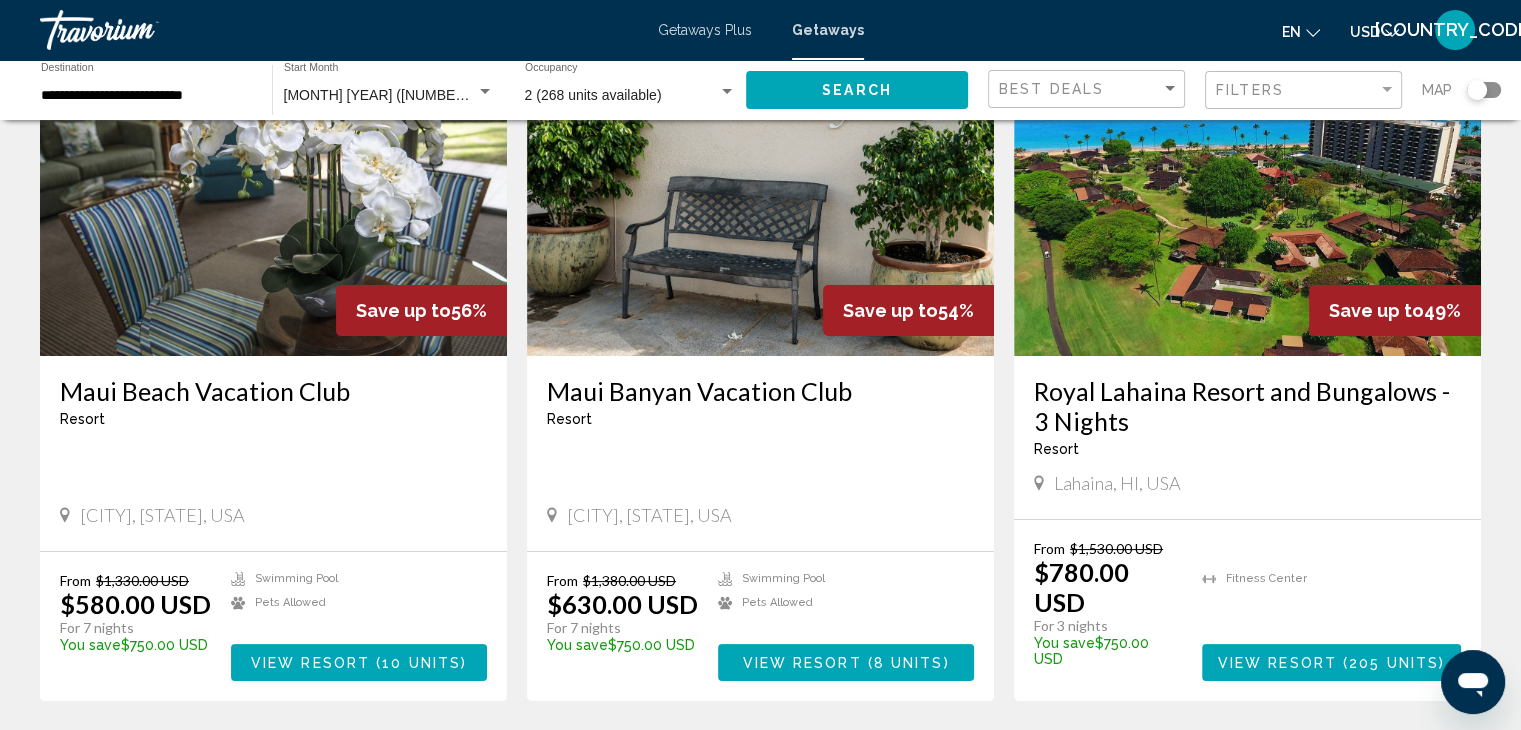scroll, scrollTop: 160, scrollLeft: 0, axis: vertical 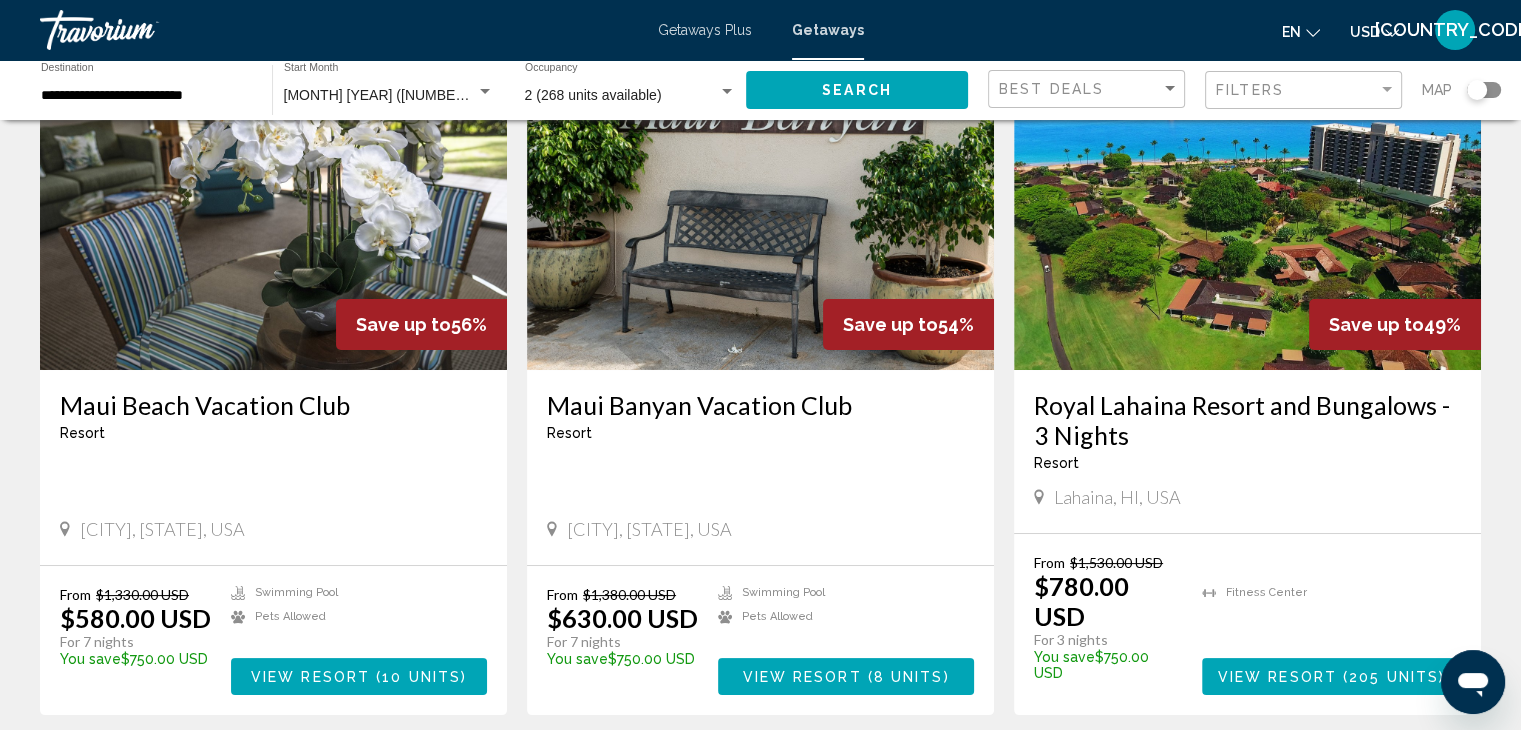 click on "Maui Beach Vacation Club" at bounding box center [273, 405] 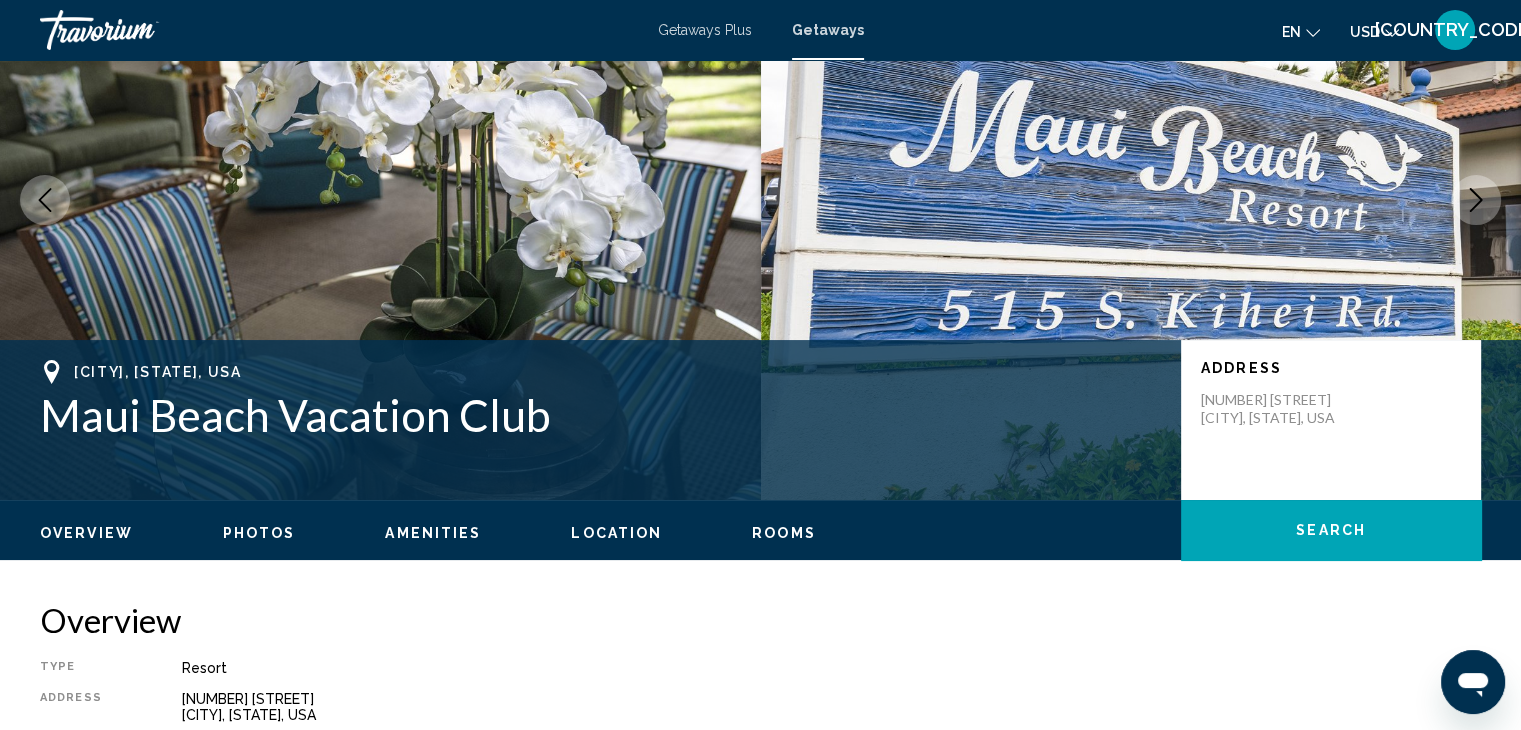 scroll, scrollTop: 0, scrollLeft: 0, axis: both 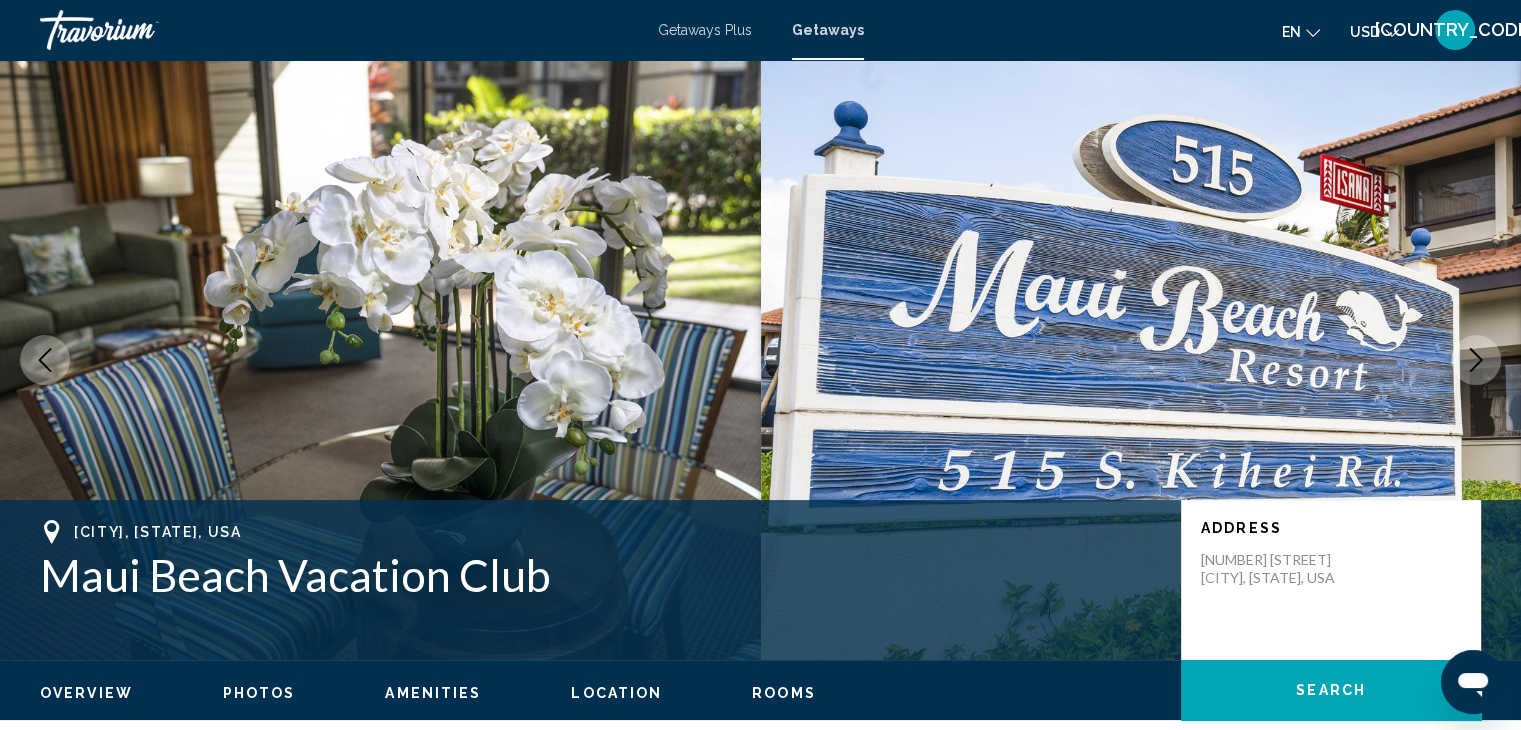 type 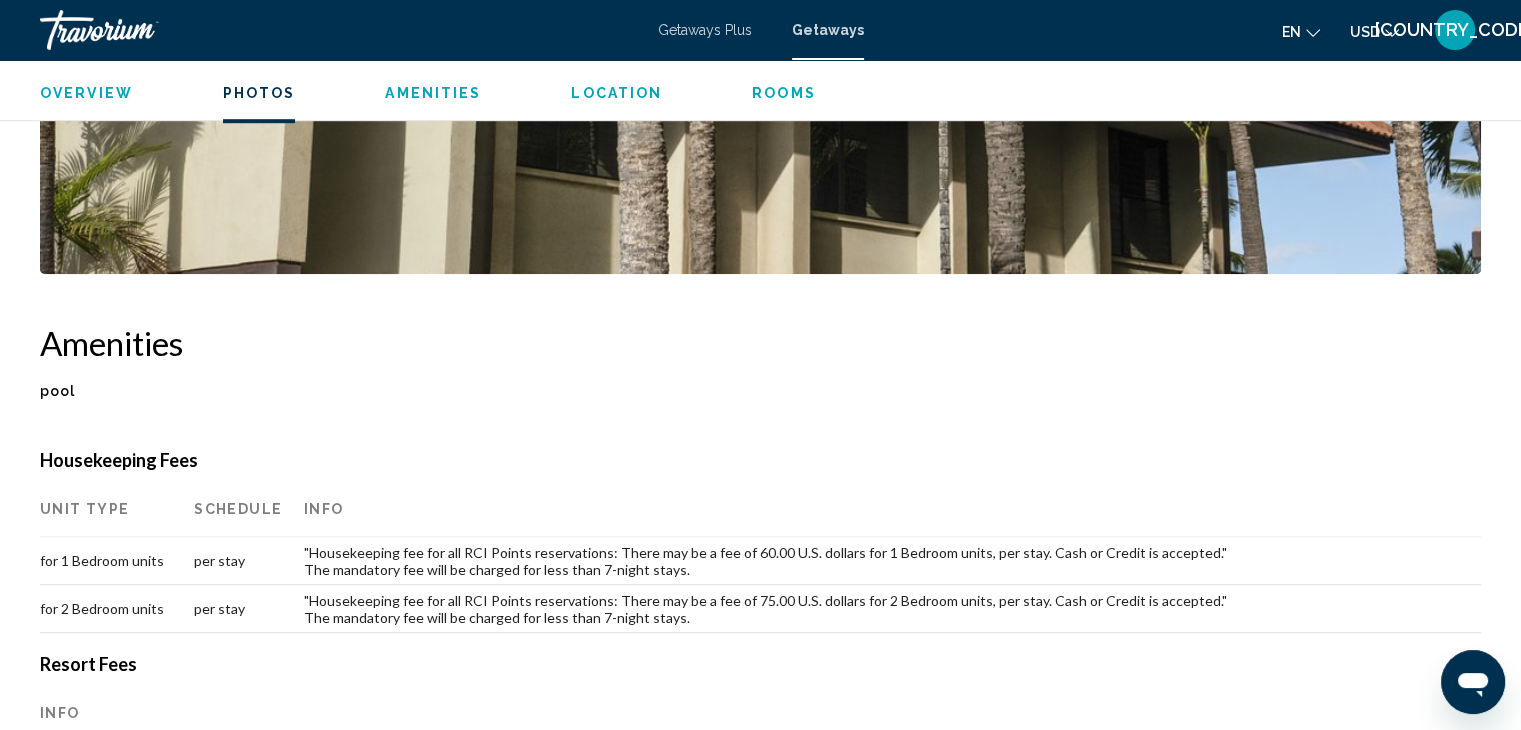 scroll, scrollTop: 1320, scrollLeft: 0, axis: vertical 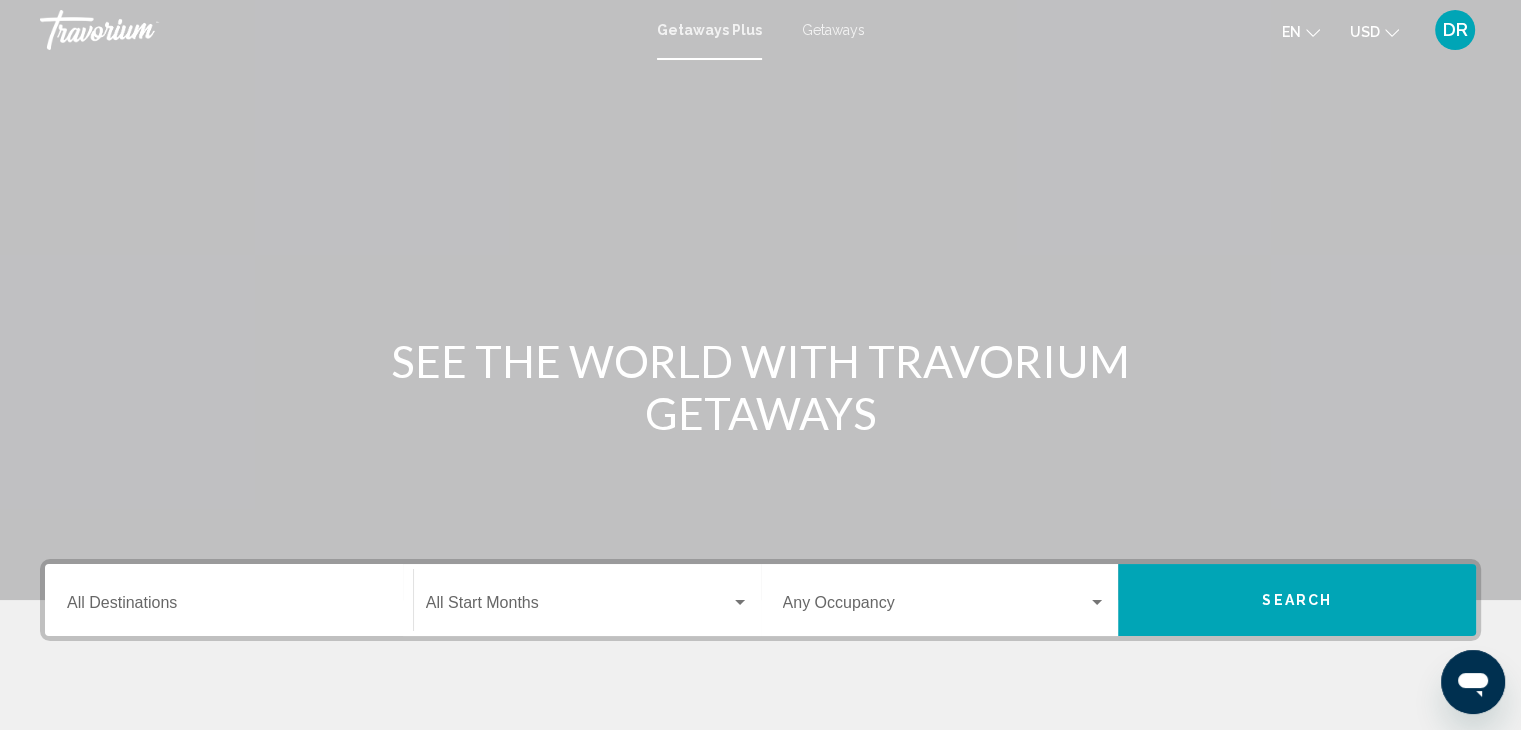 click on "Destination All Destinations" at bounding box center [229, 600] 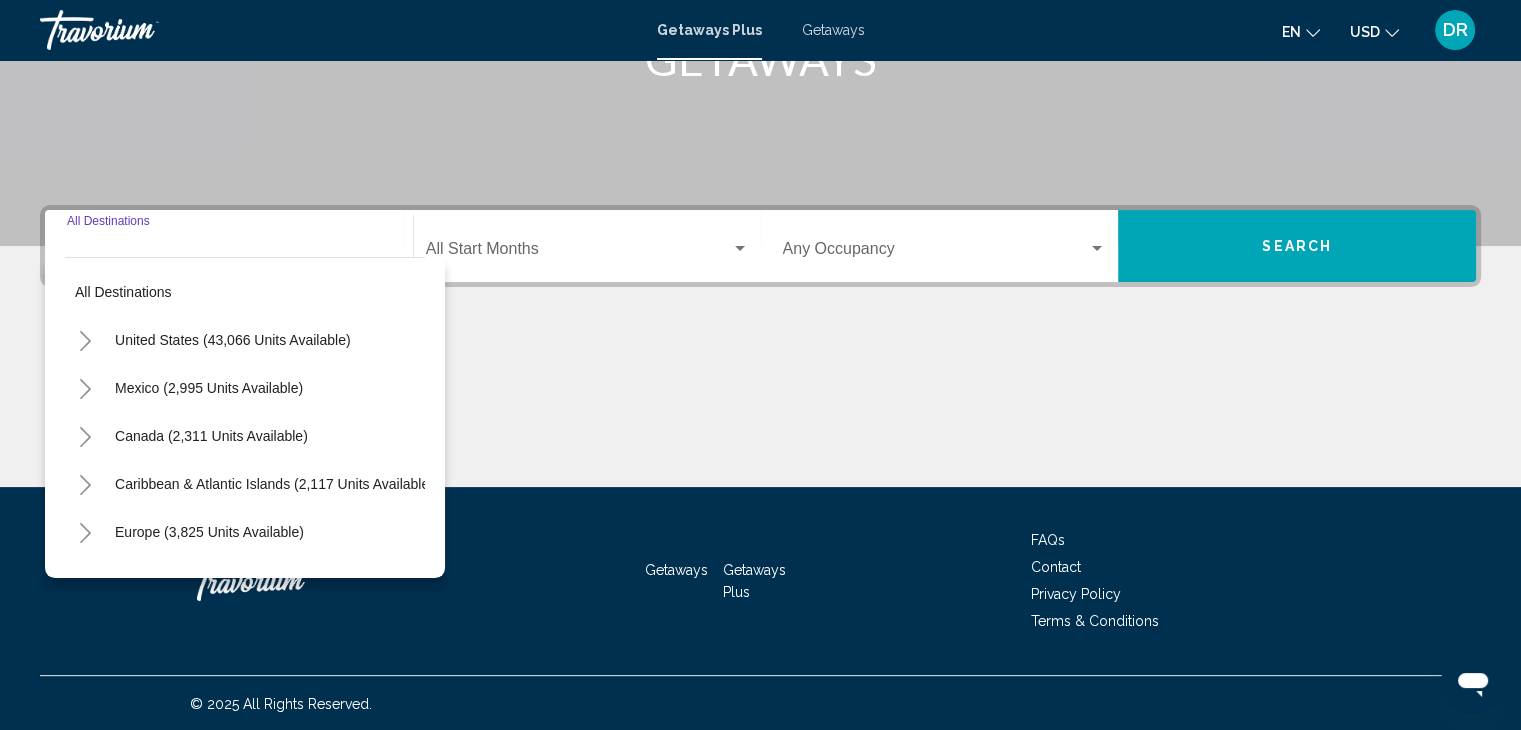 scroll, scrollTop: 356, scrollLeft: 0, axis: vertical 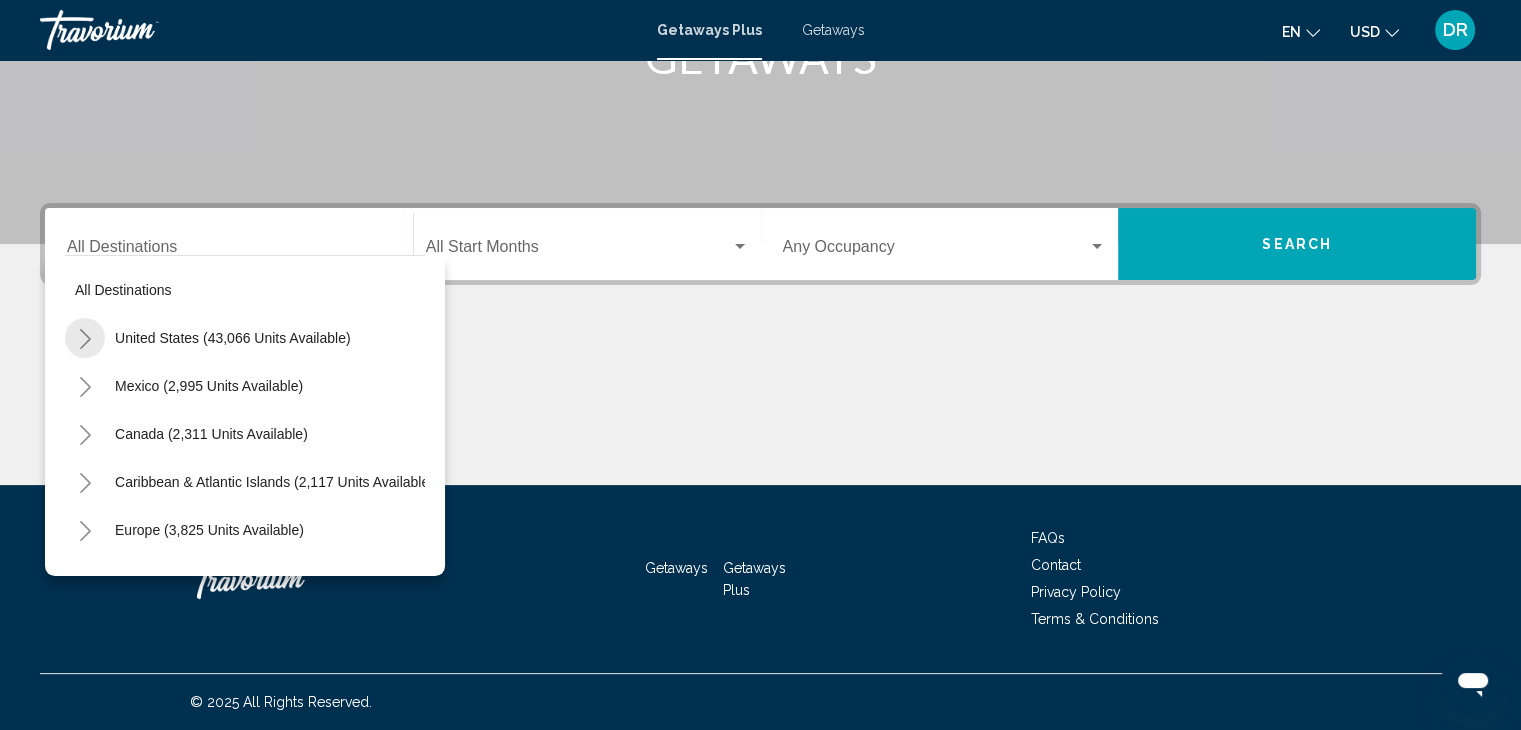 click at bounding box center (85, 339) 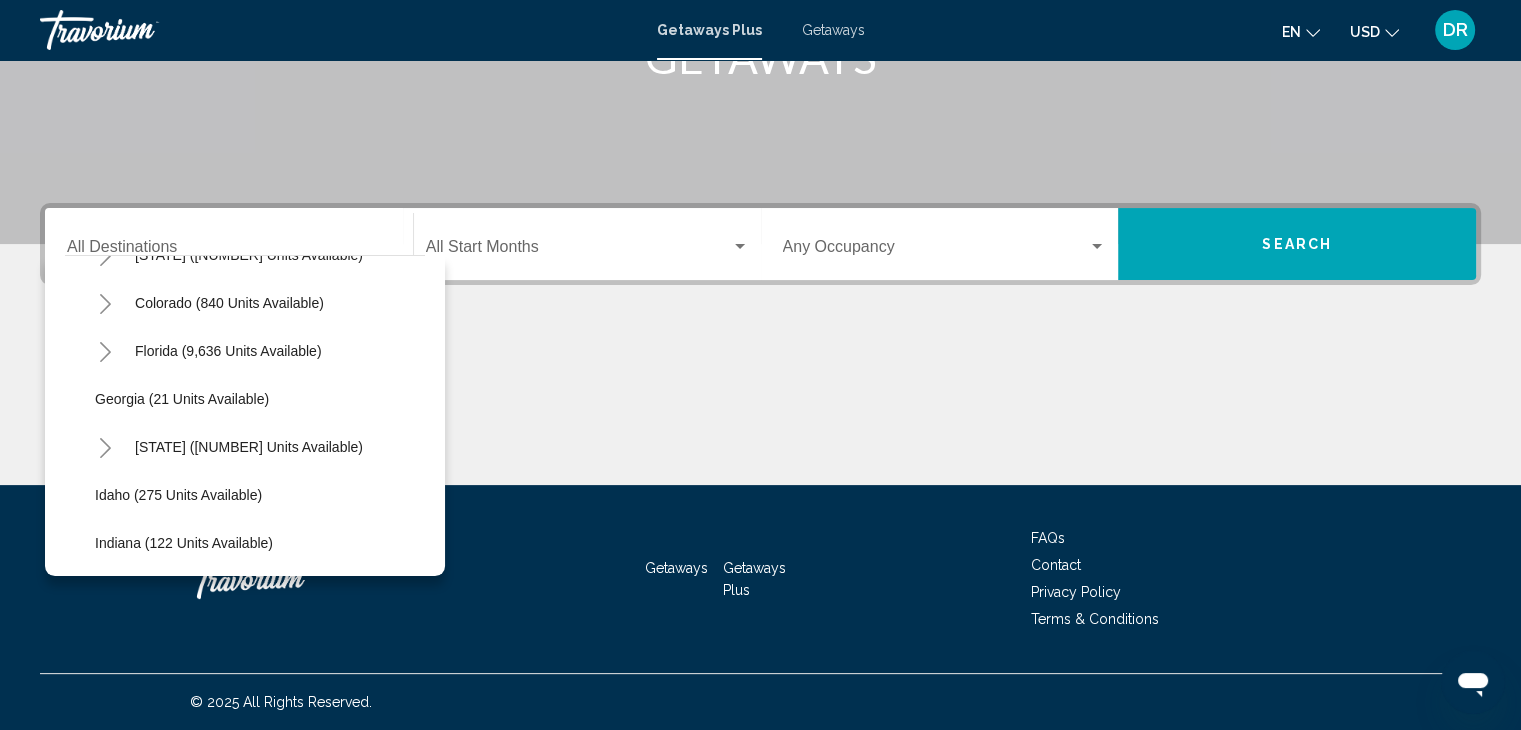 scroll, scrollTop: 242, scrollLeft: 0, axis: vertical 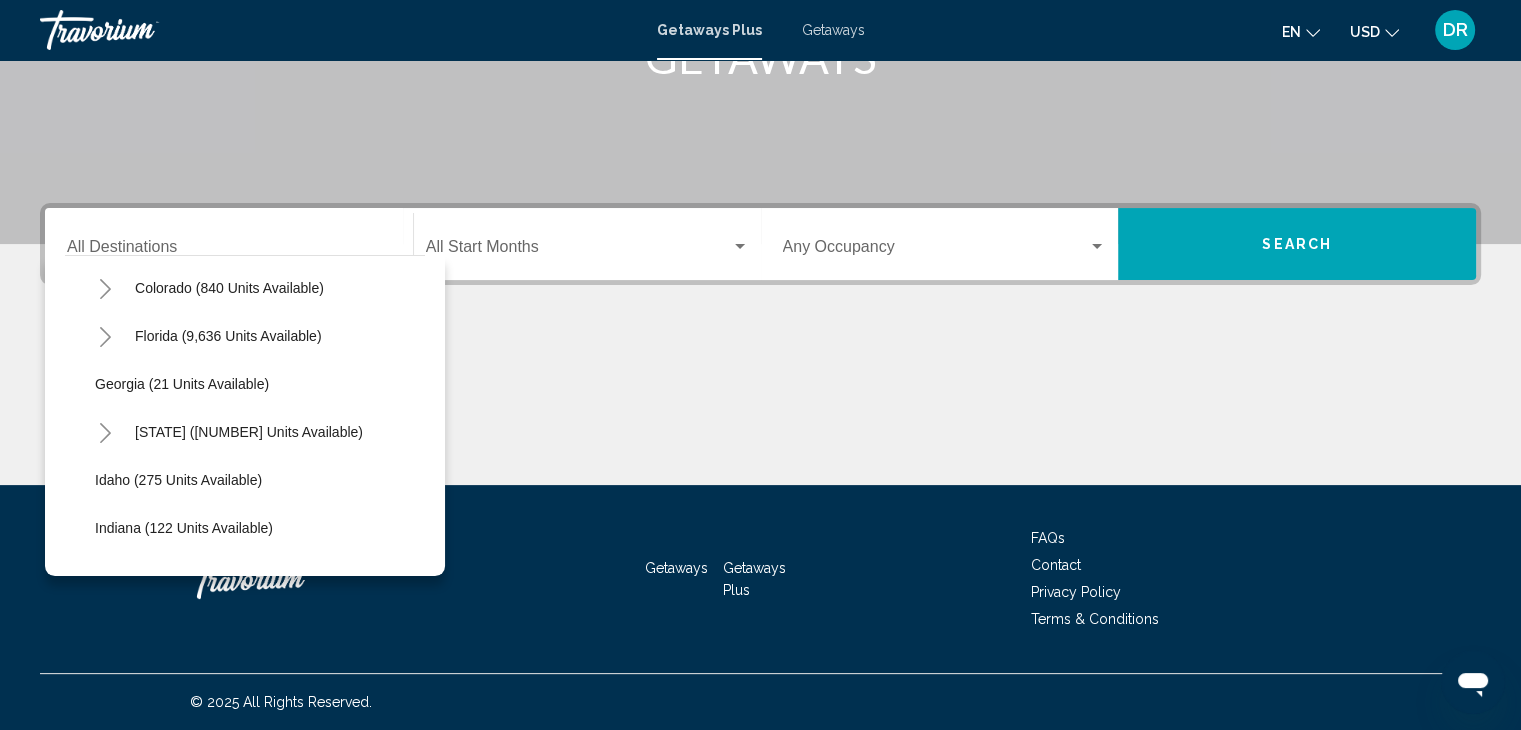 click at bounding box center [105, 433] 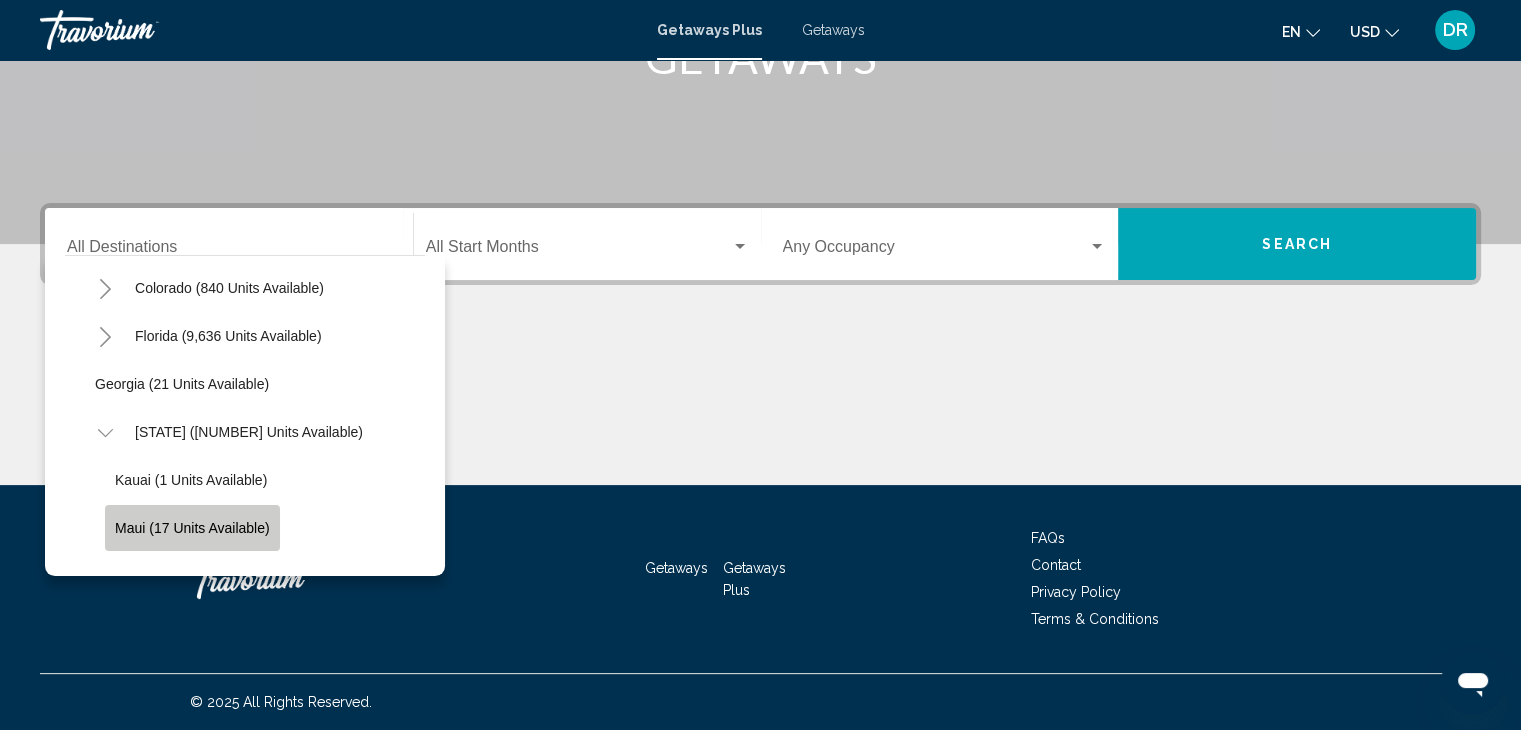 click on "Maui (17 units available)" at bounding box center [192, 528] 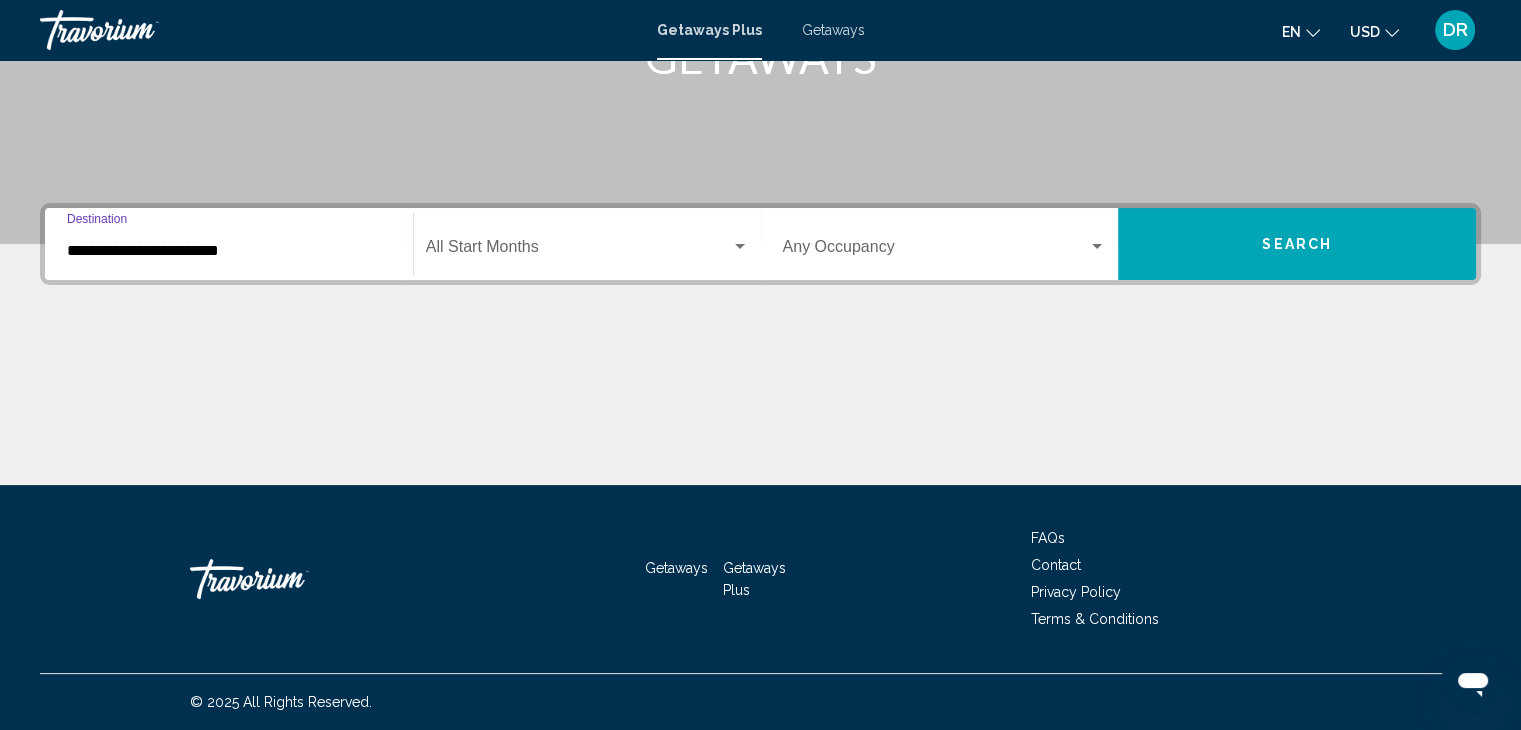 click at bounding box center (740, 246) 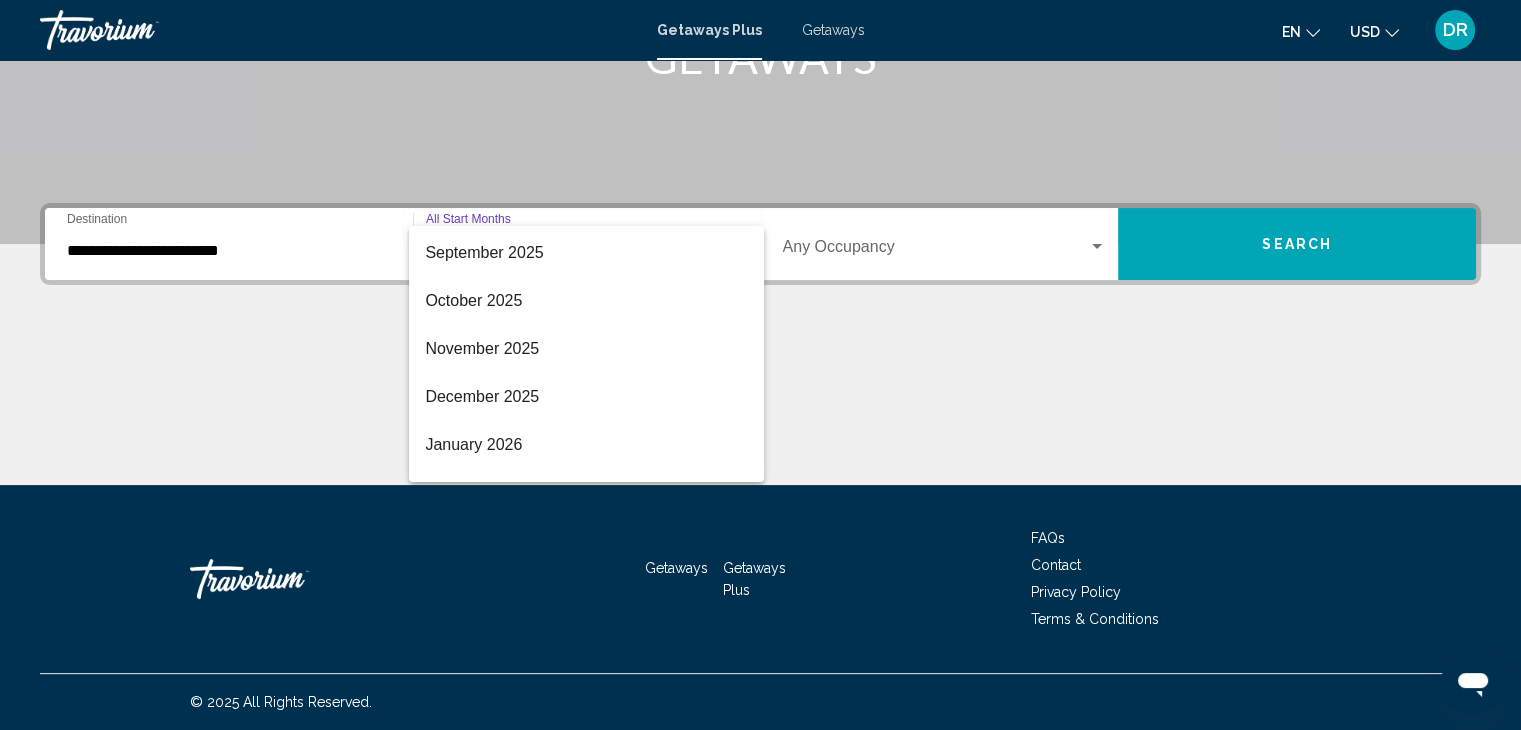 scroll, scrollTop: 144, scrollLeft: 0, axis: vertical 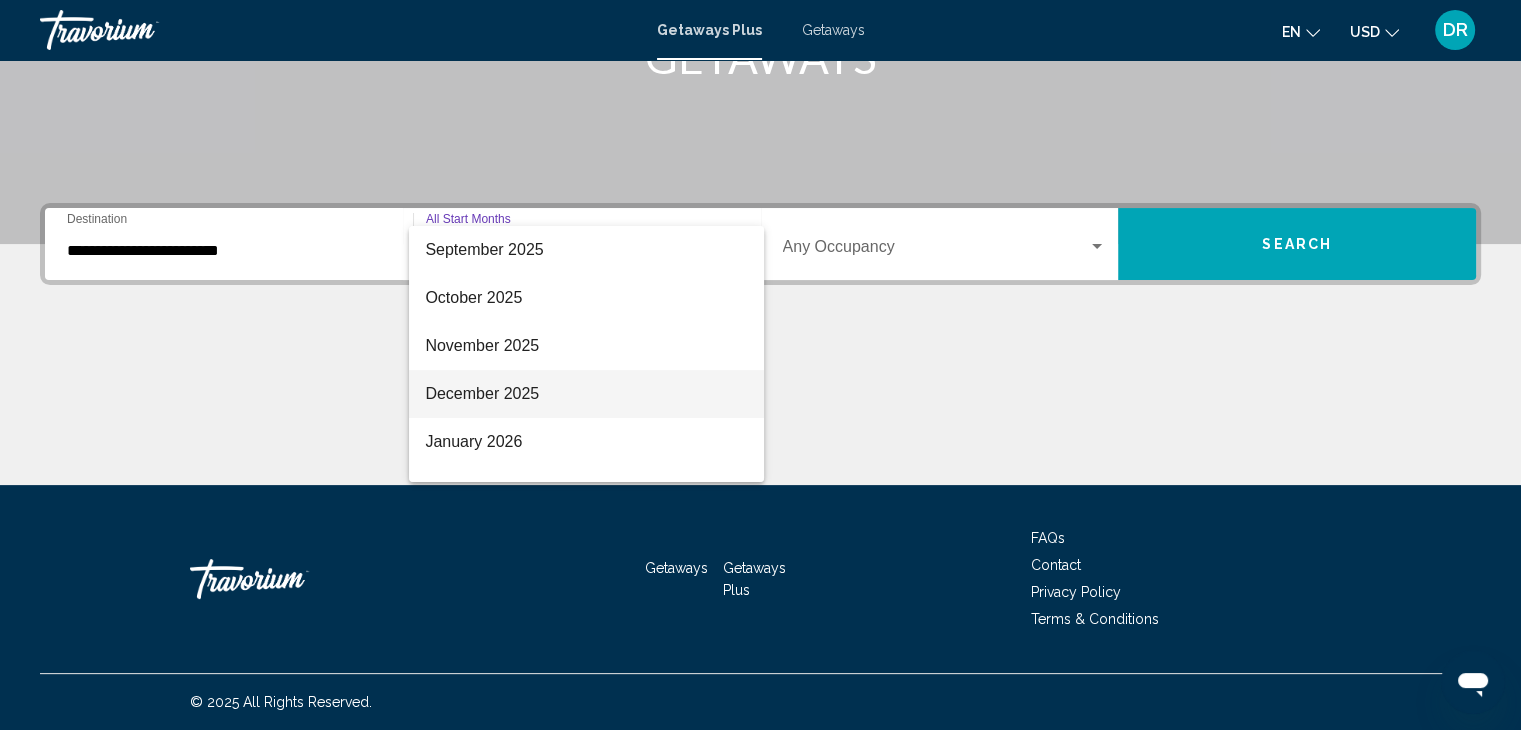 click on "December 2025" at bounding box center [586, 394] 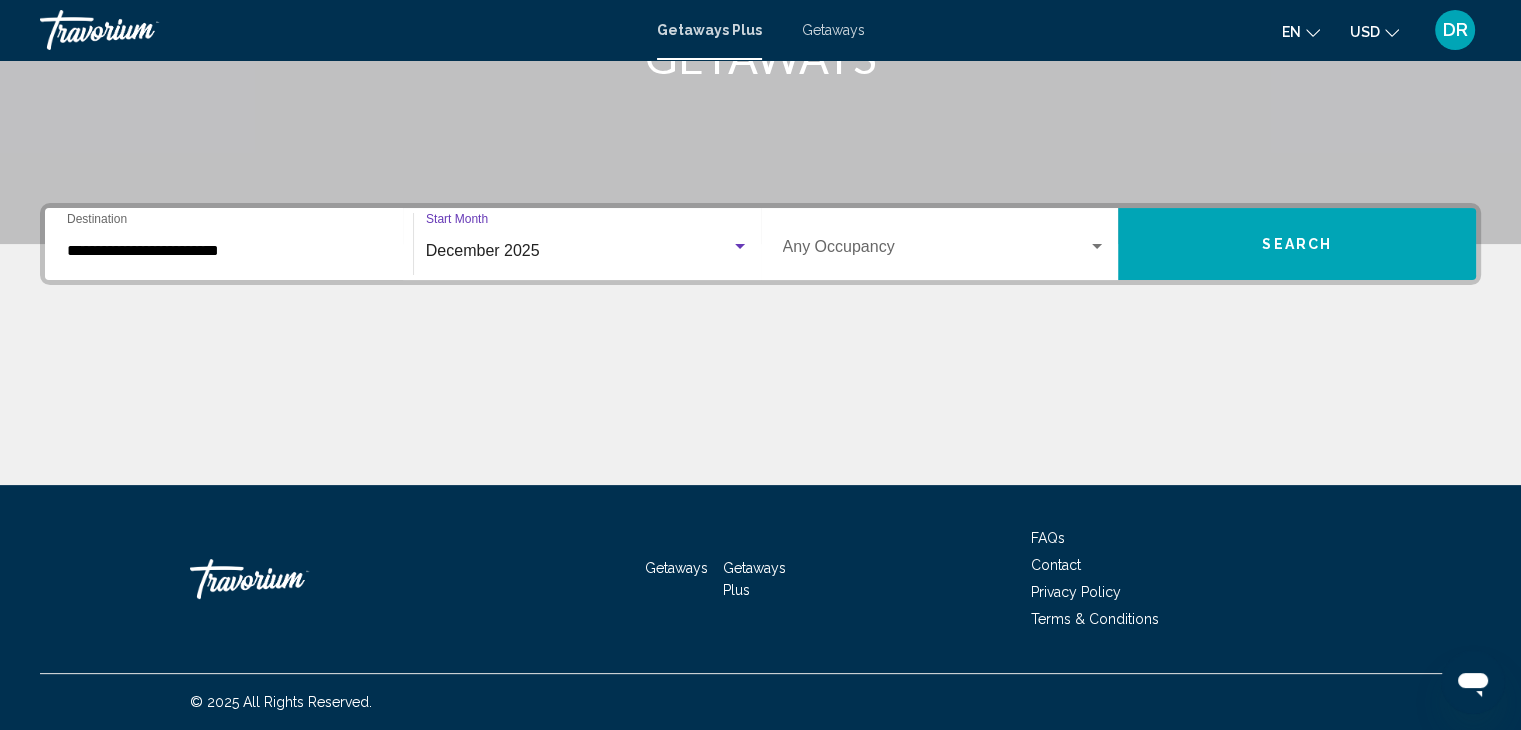 click at bounding box center [1097, 246] 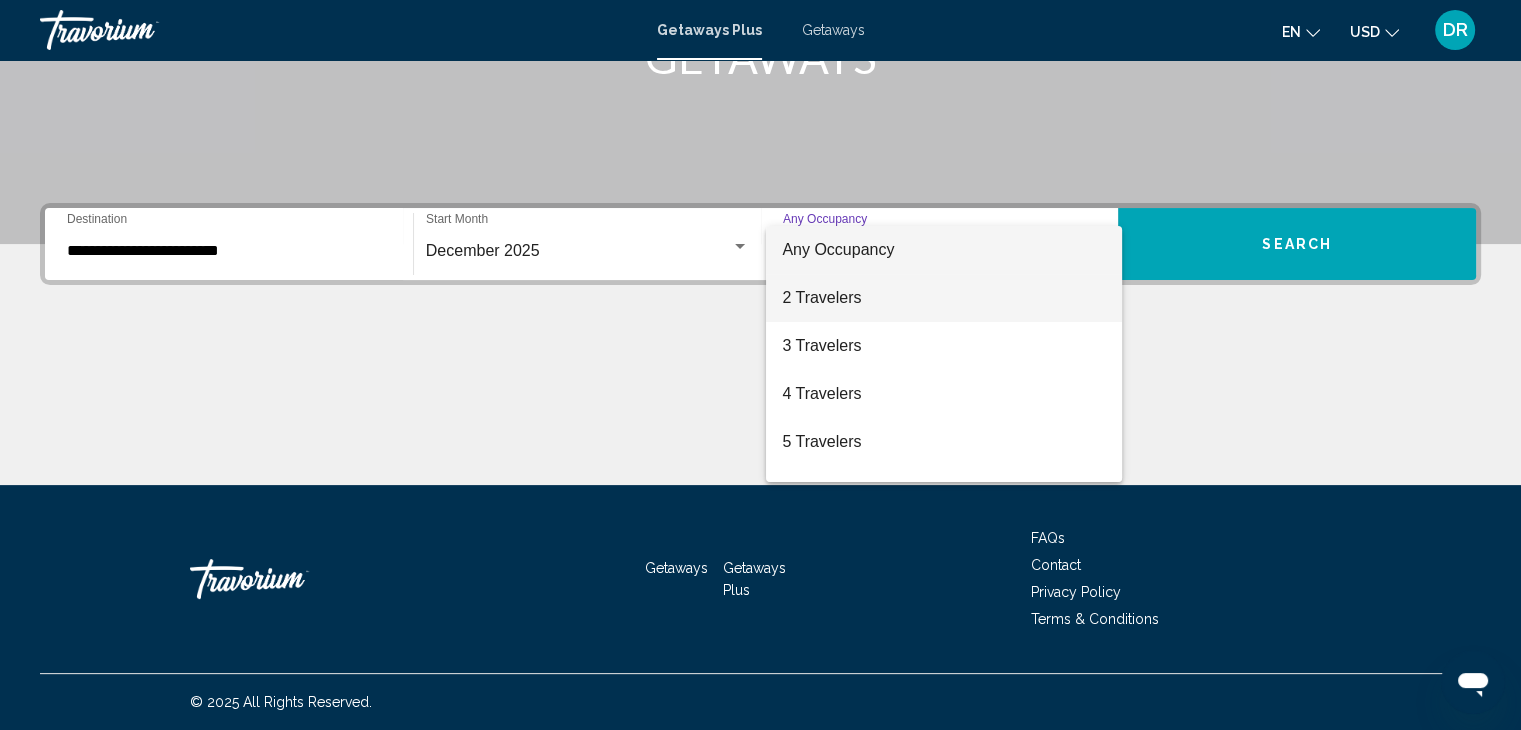 click on "2 Travelers" at bounding box center (944, 298) 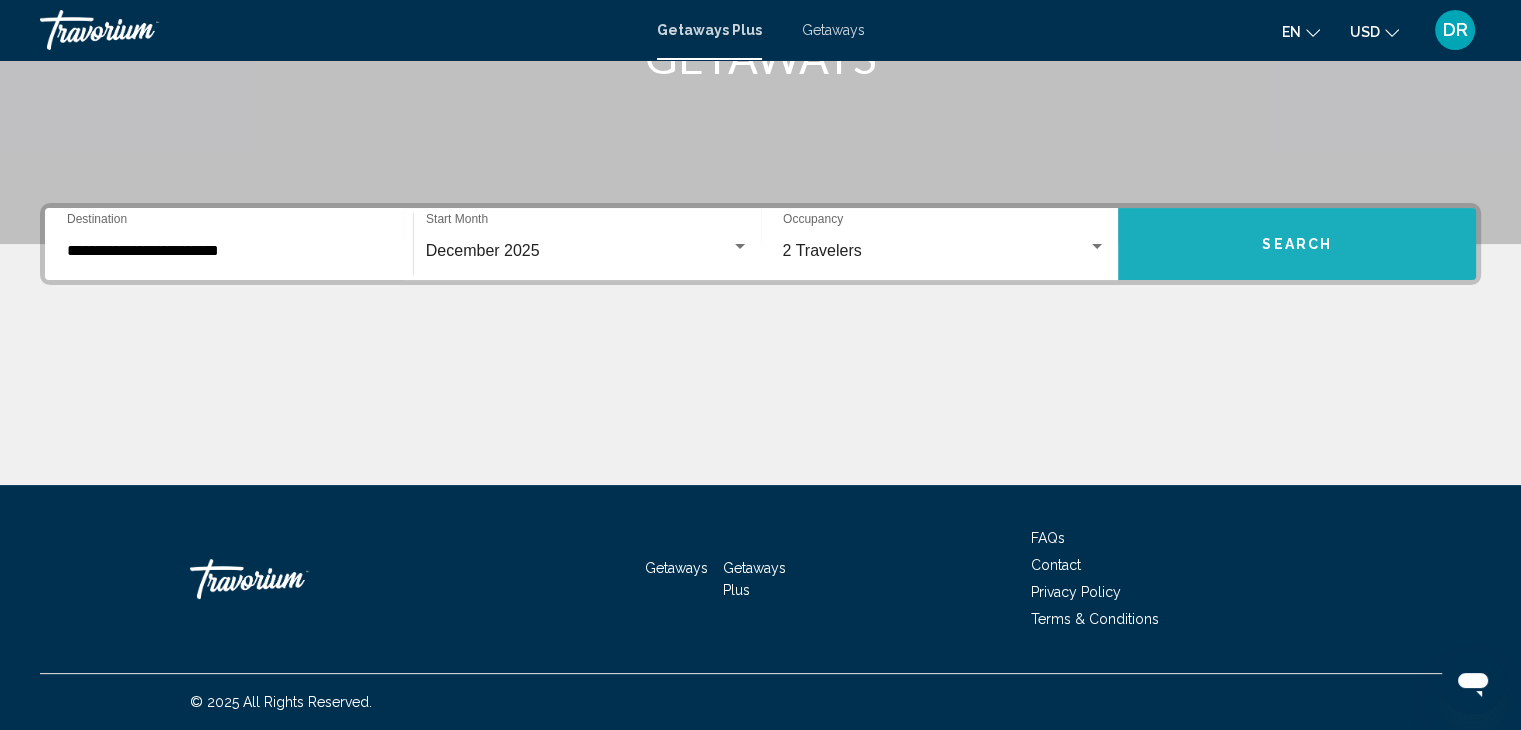 click on "Search" at bounding box center [1297, 244] 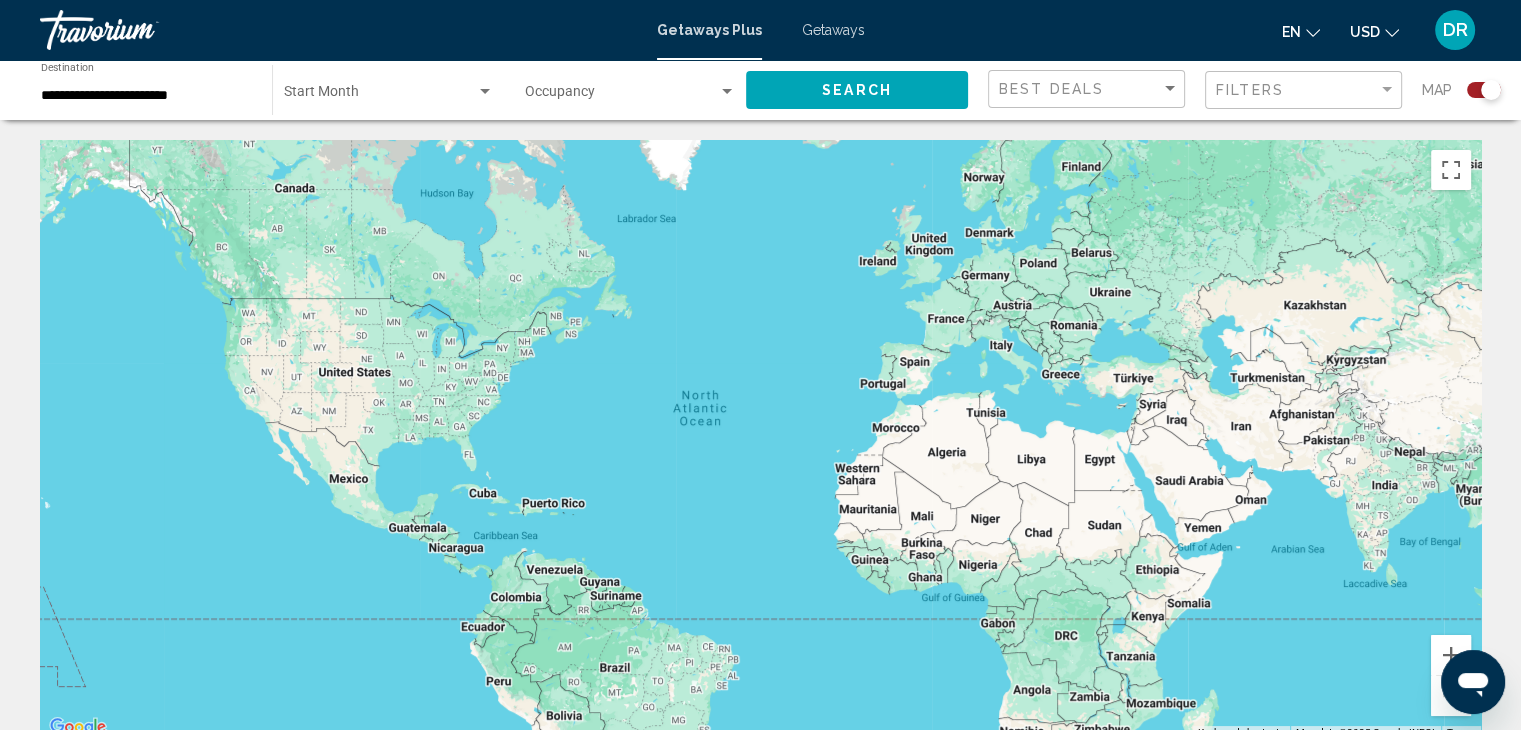 click on "Getaways" at bounding box center [833, 30] 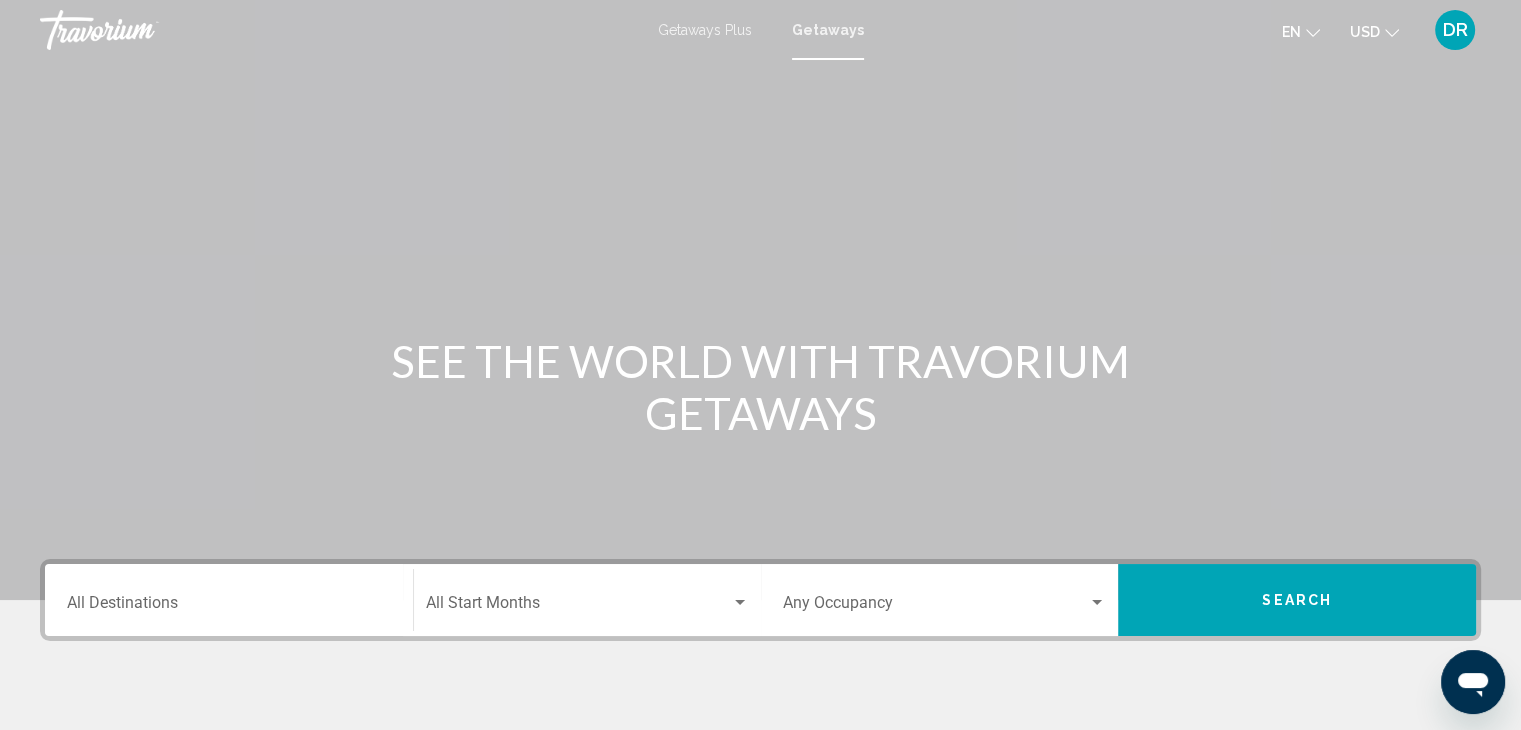 click on "Destination All Destinations" at bounding box center (229, 600) 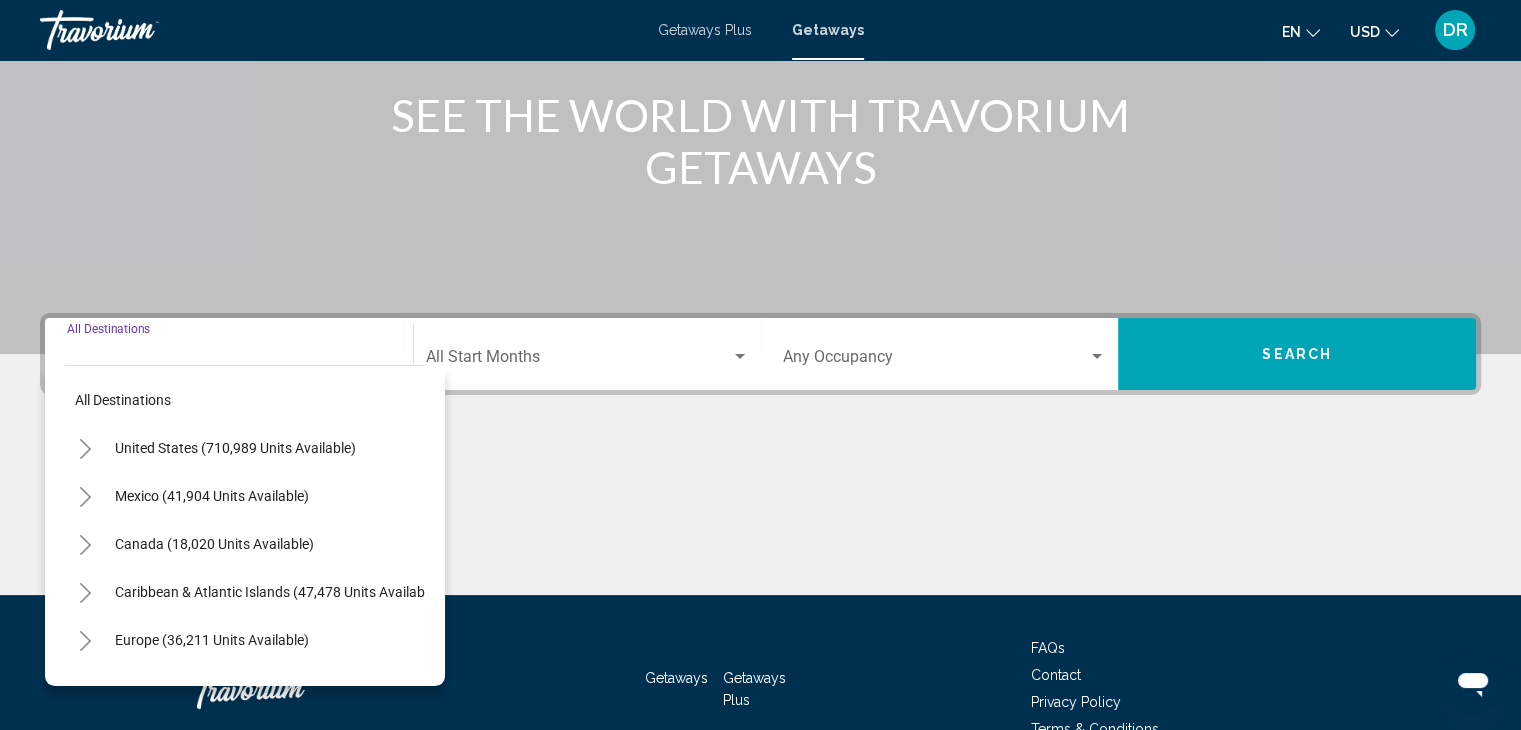 scroll, scrollTop: 356, scrollLeft: 0, axis: vertical 